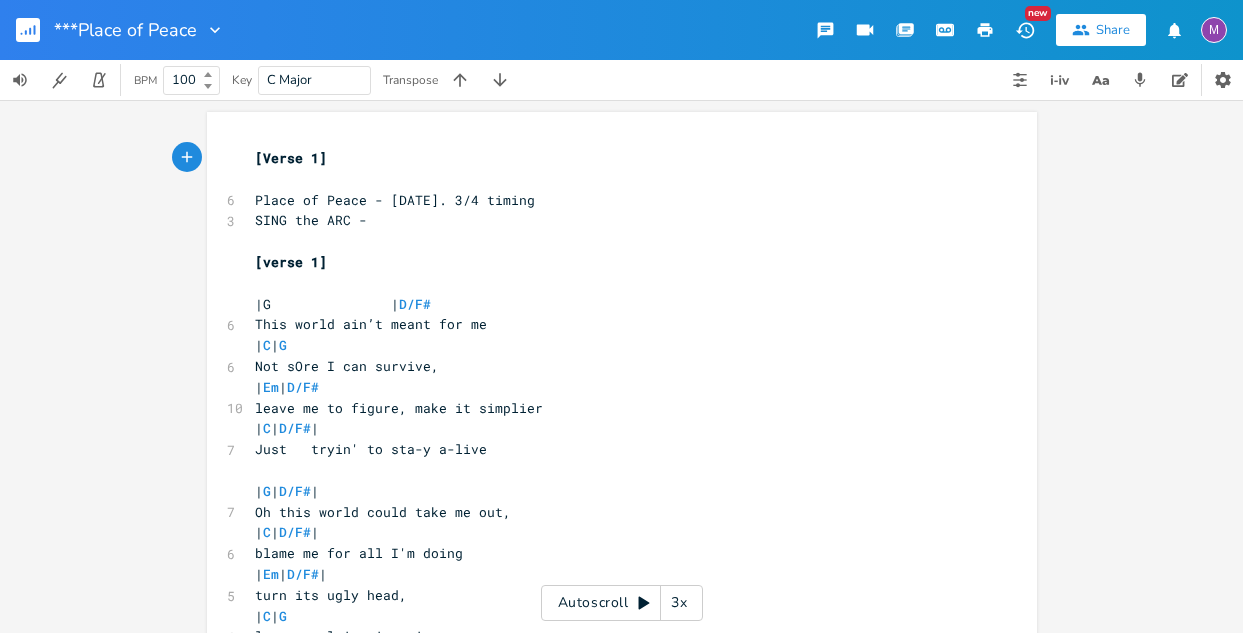 scroll, scrollTop: 0, scrollLeft: 0, axis: both 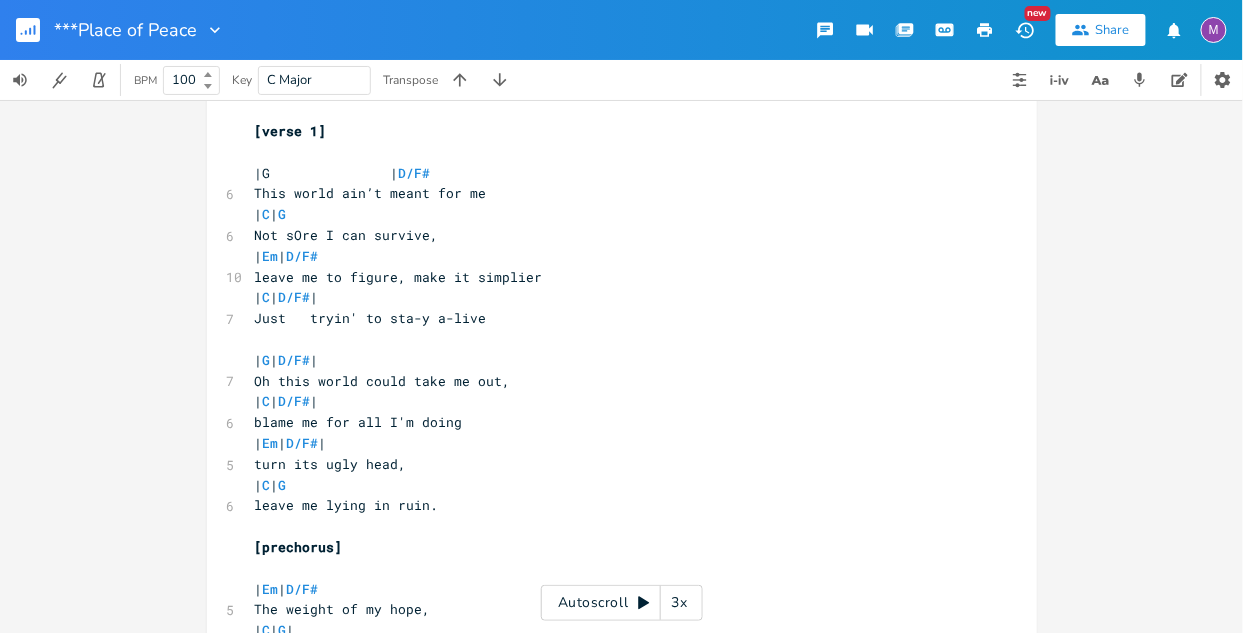 click on "***Place of Peace" at bounding box center (112, 30) 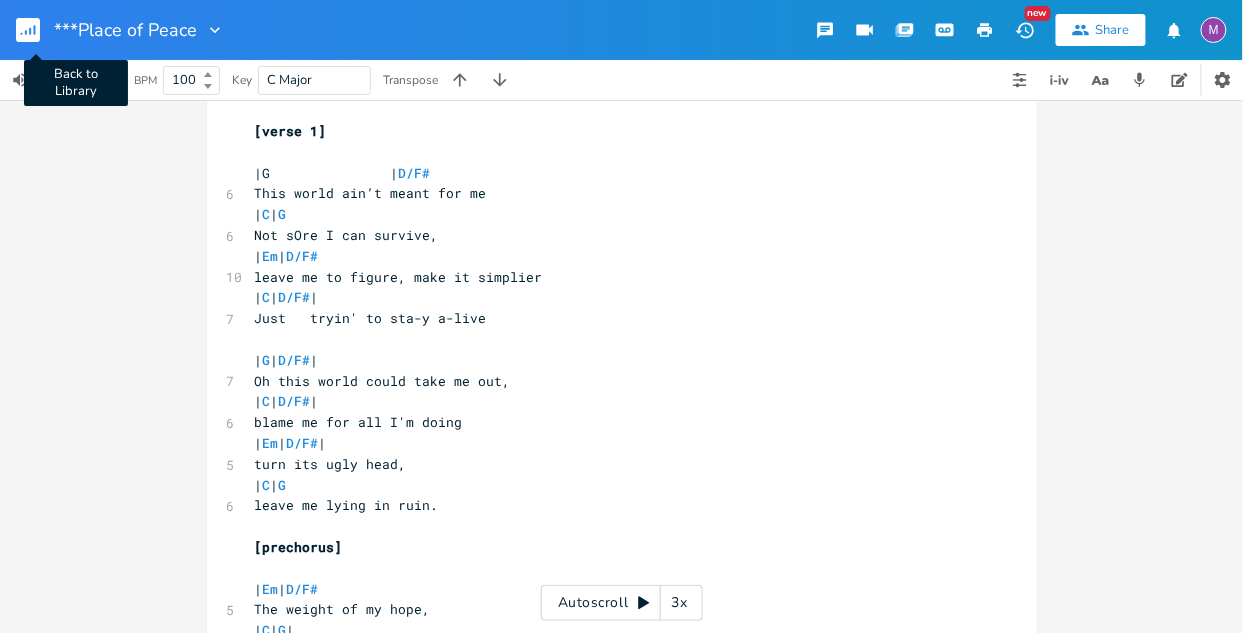 click 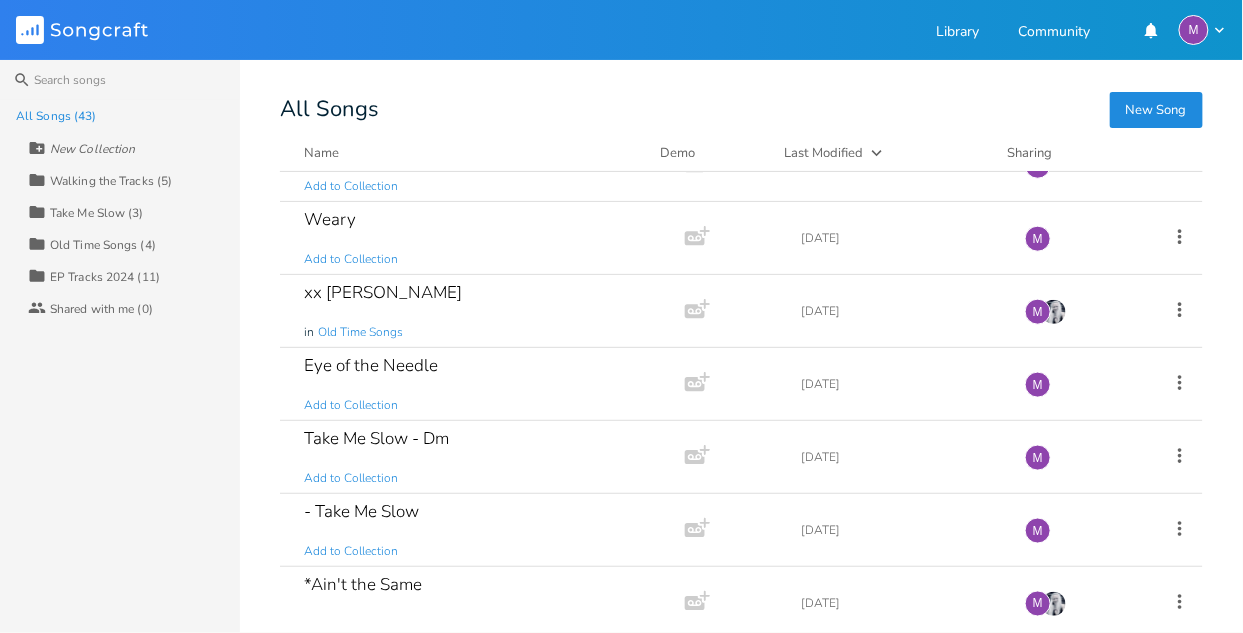 scroll, scrollTop: 2530, scrollLeft: 0, axis: vertical 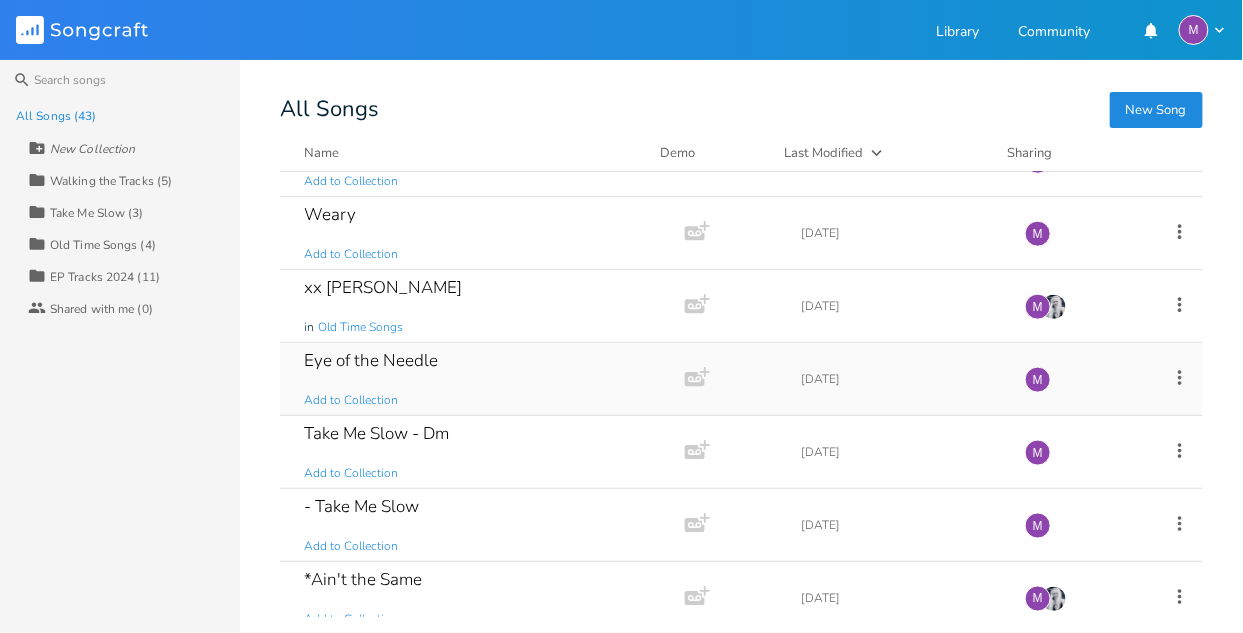 click on "Eye of the Needle Add to Collection" at bounding box center (478, 379) 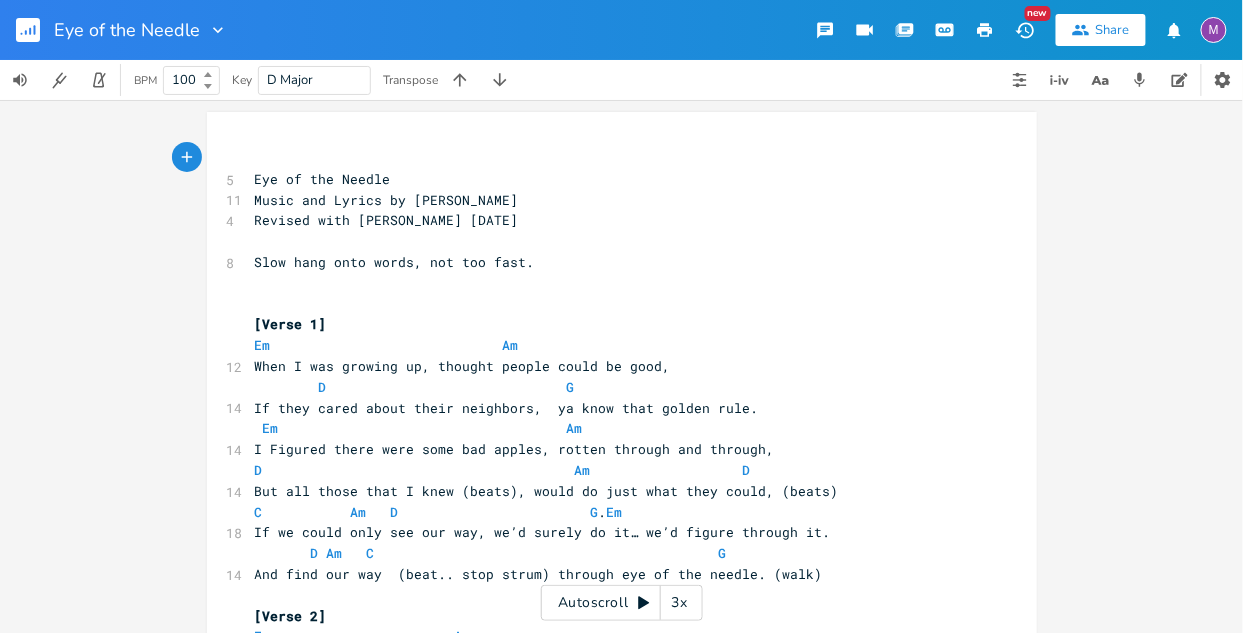 click 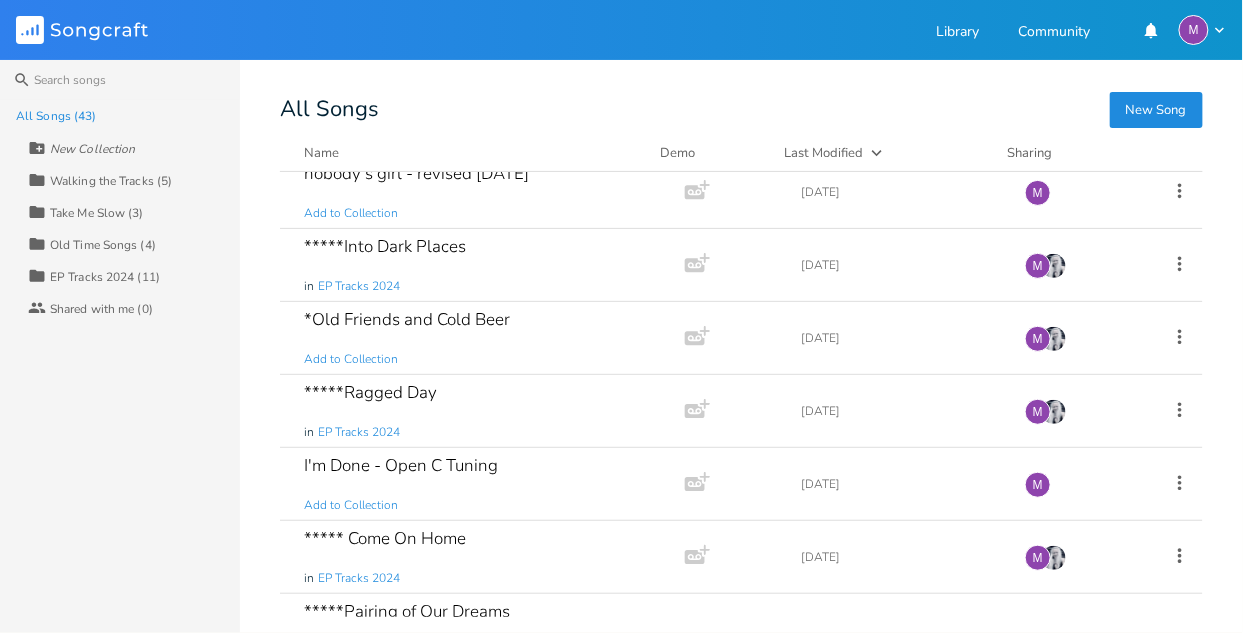 scroll, scrollTop: 230, scrollLeft: 0, axis: vertical 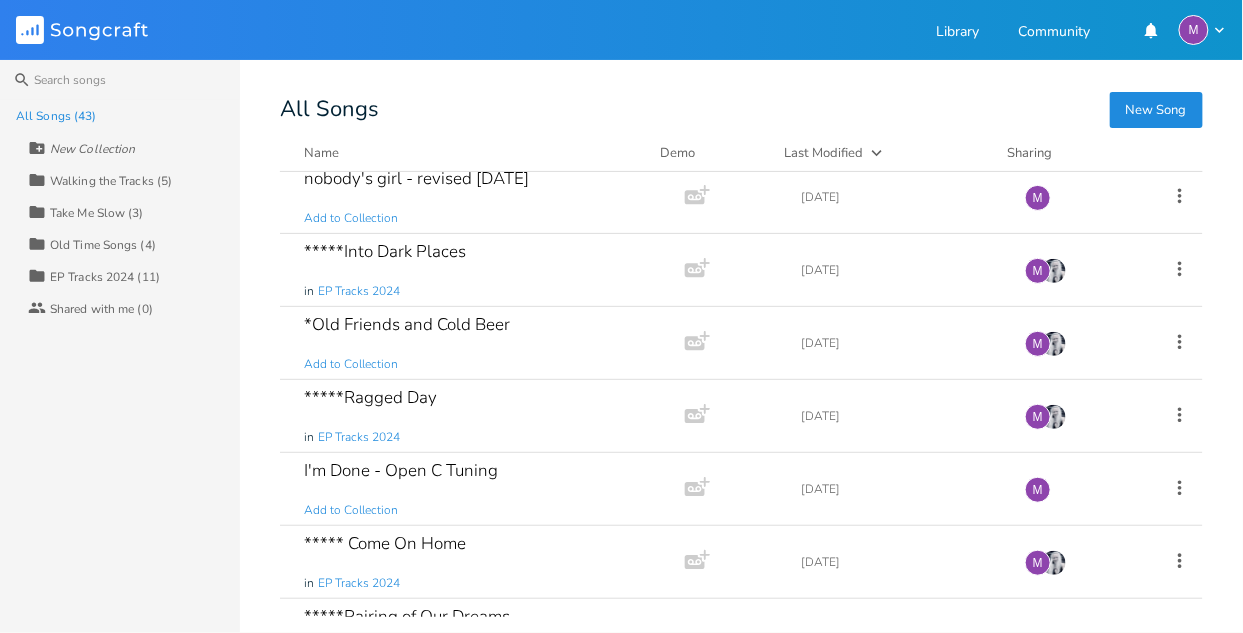 click on "New Collection" at bounding box center (134, 148) 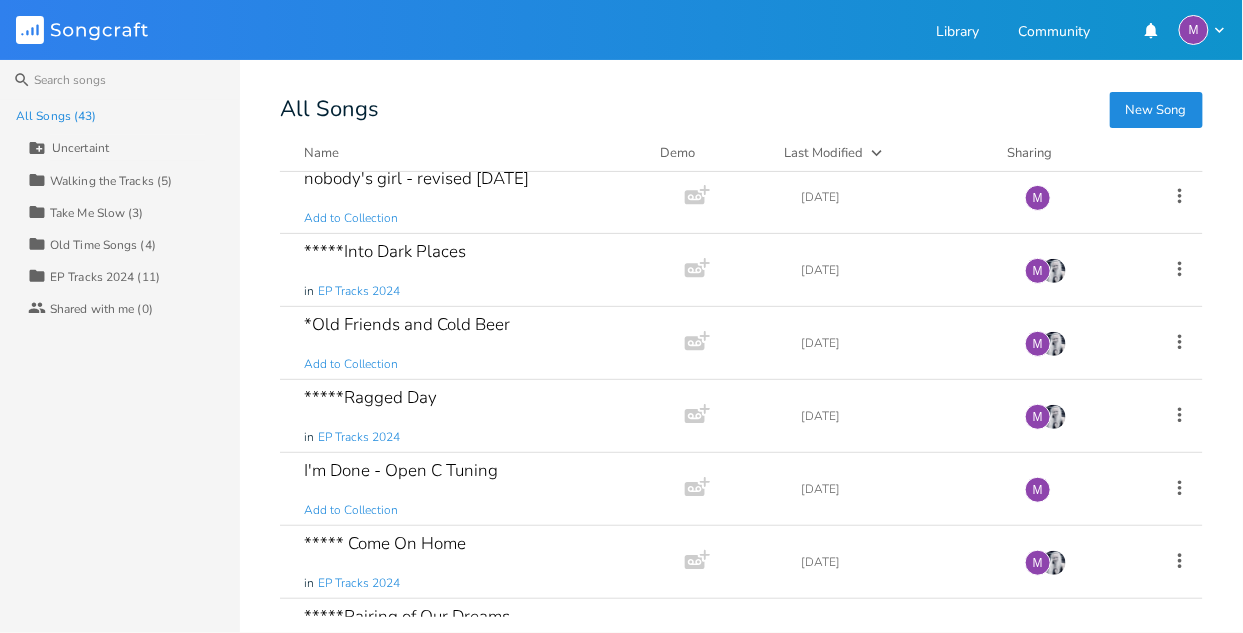 type on "Uncertainty" 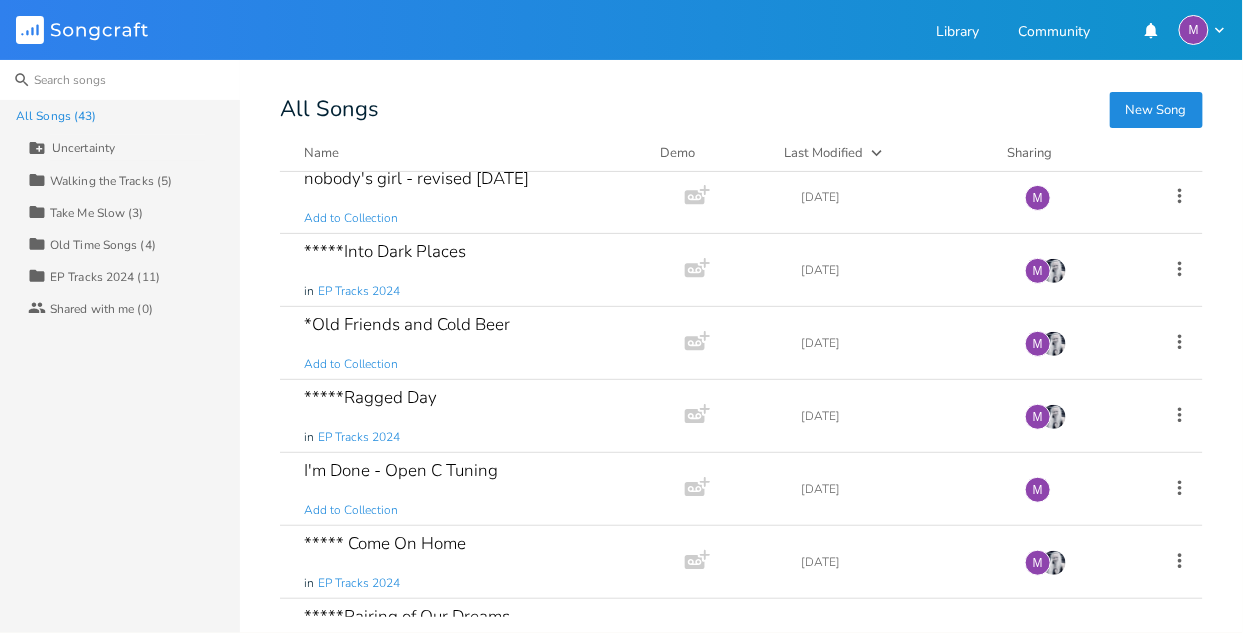 click at bounding box center (120, 80) 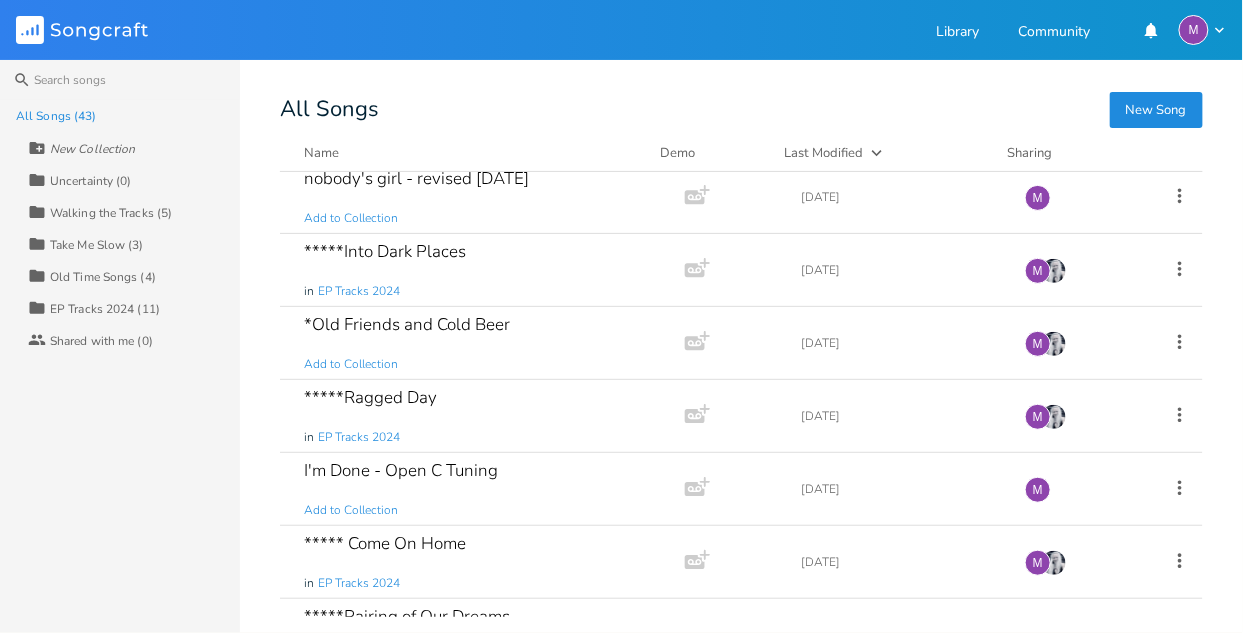 click on "Take Me Slow (3)" at bounding box center (97, 245) 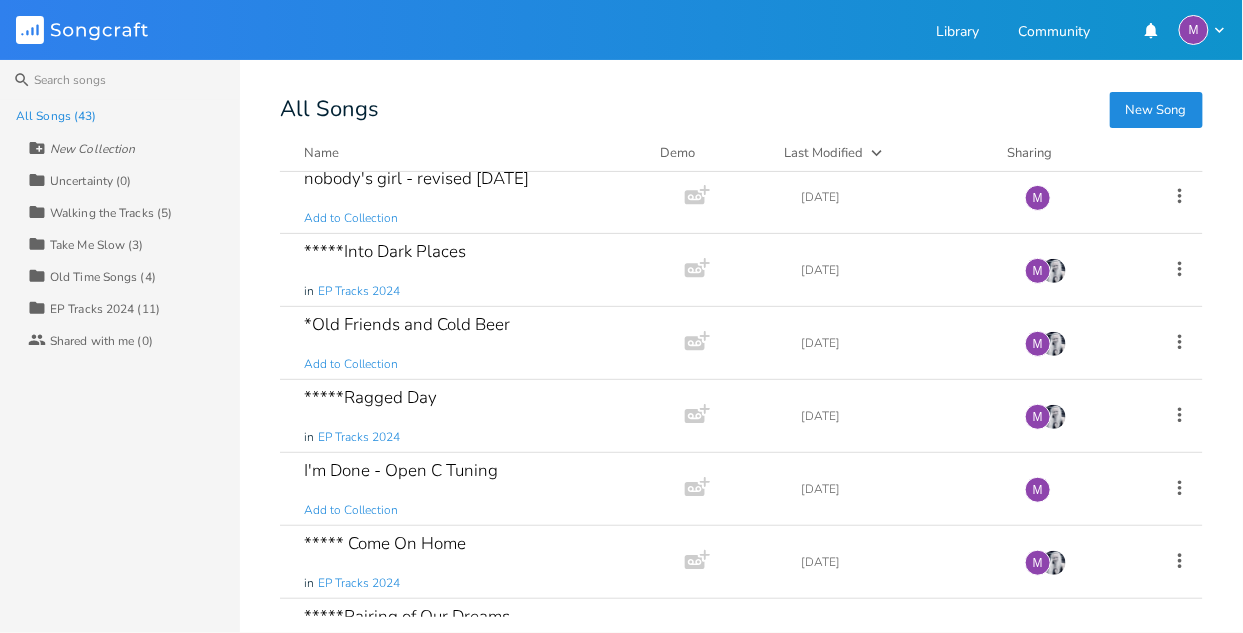 scroll, scrollTop: 0, scrollLeft: 0, axis: both 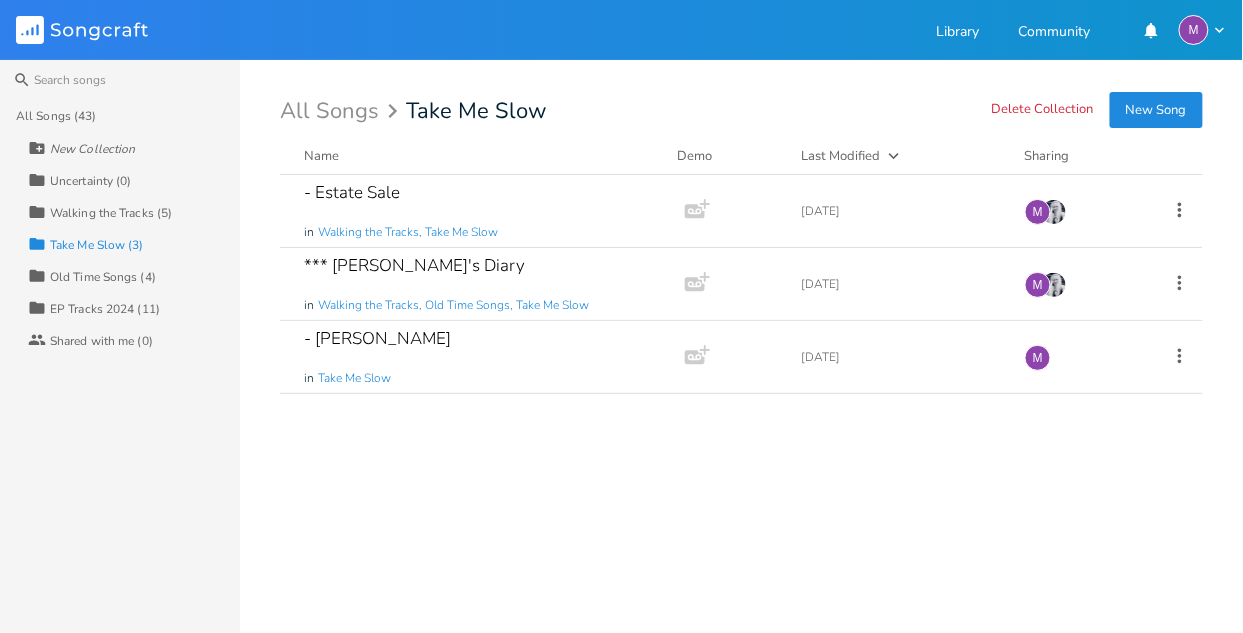 click 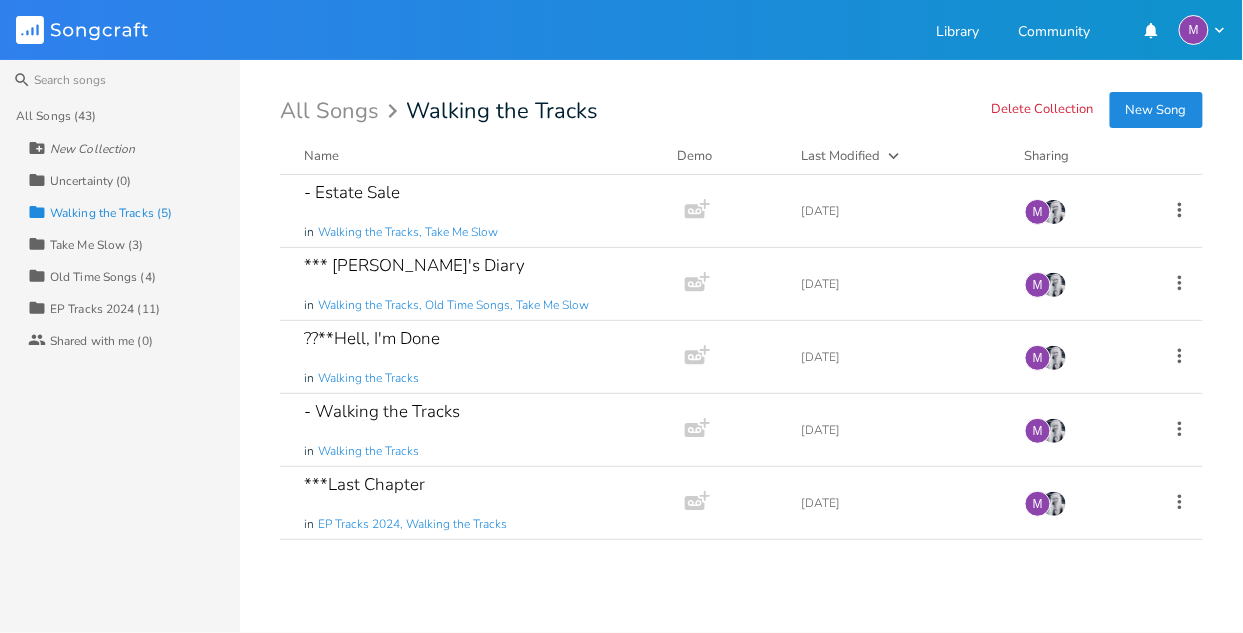 click on "Old Time Songs (4)" at bounding box center (103, 277) 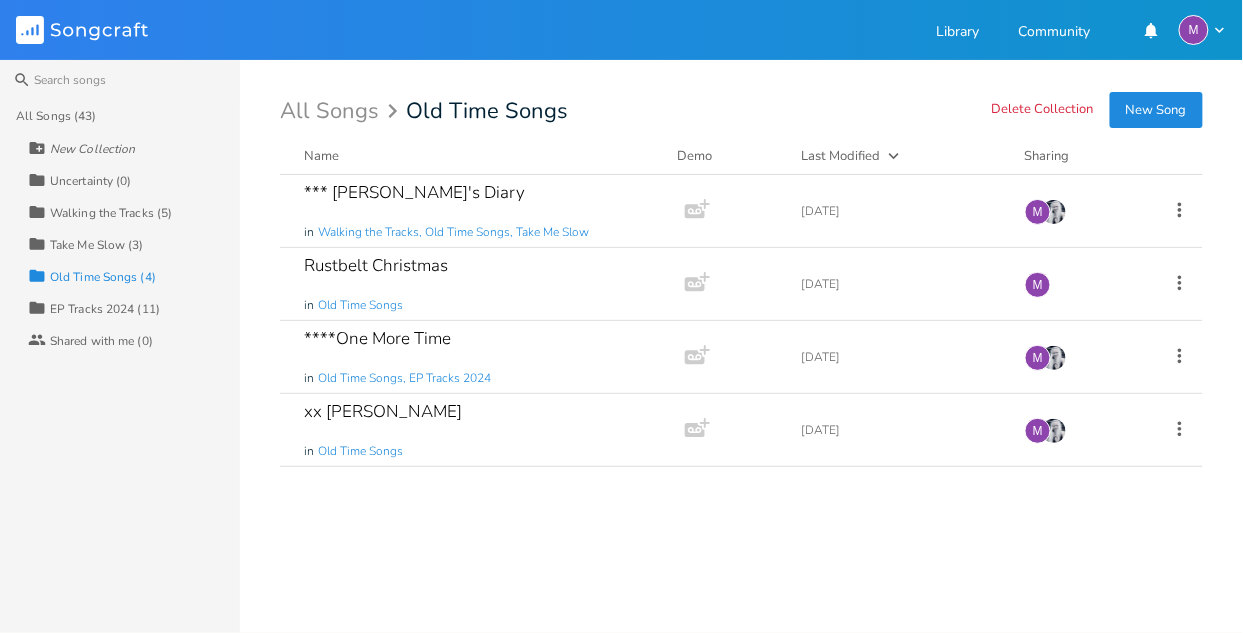 click 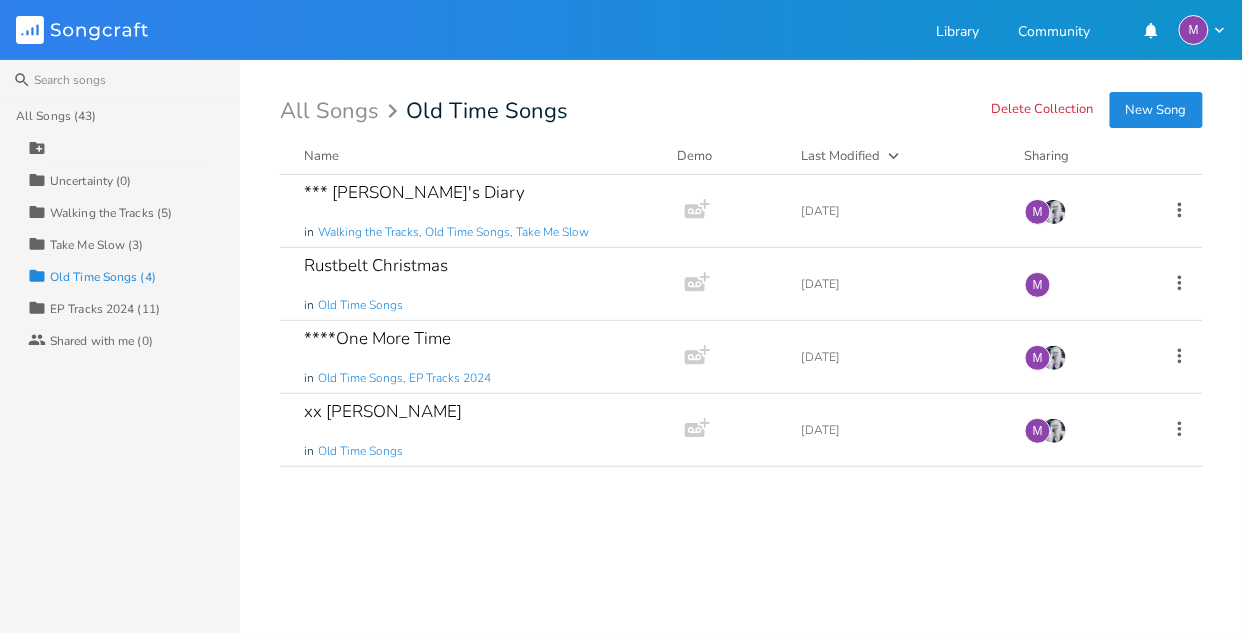 click on "All Songs (43)" at bounding box center [56, 116] 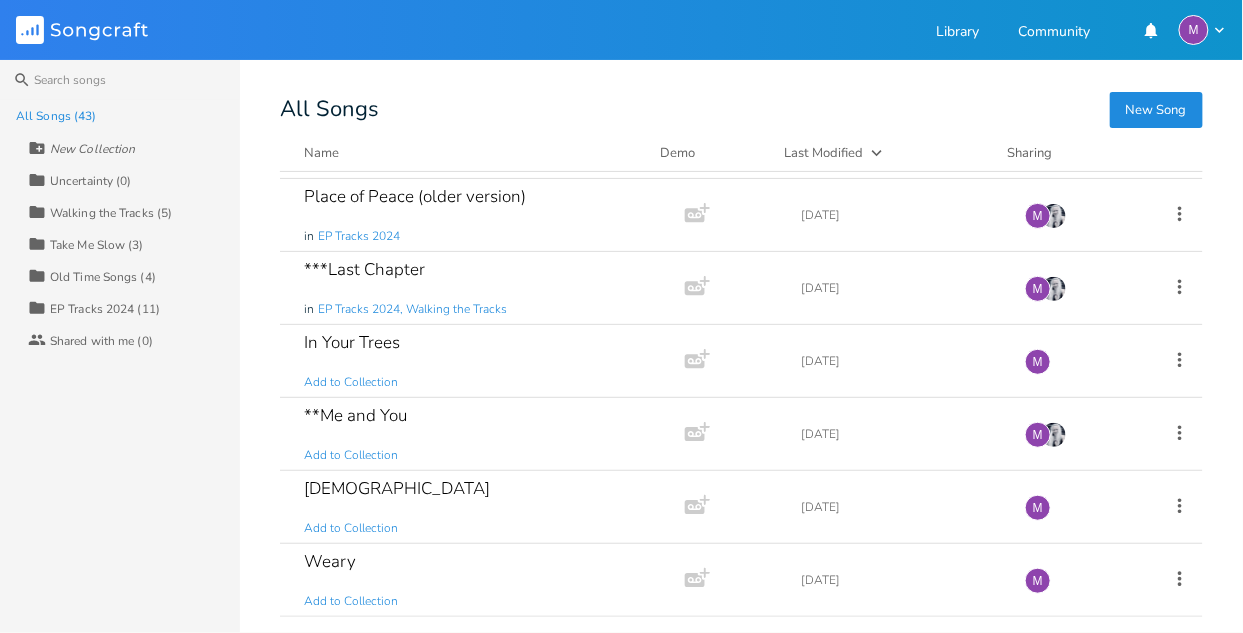 scroll, scrollTop: 2689, scrollLeft: 0, axis: vertical 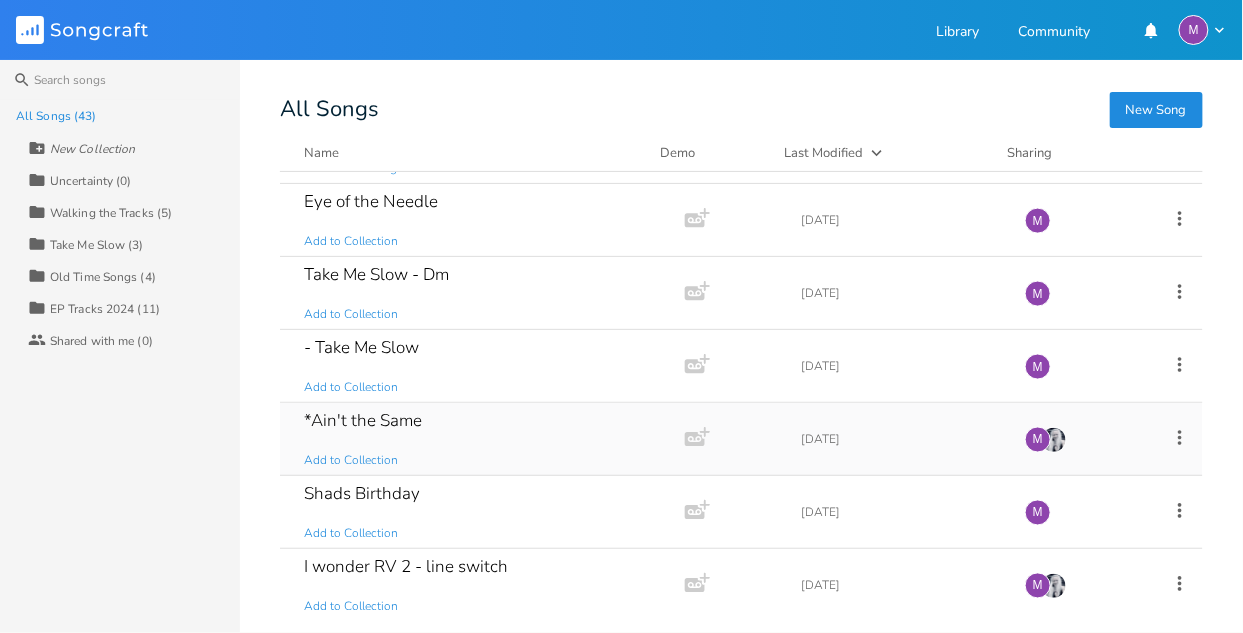 click 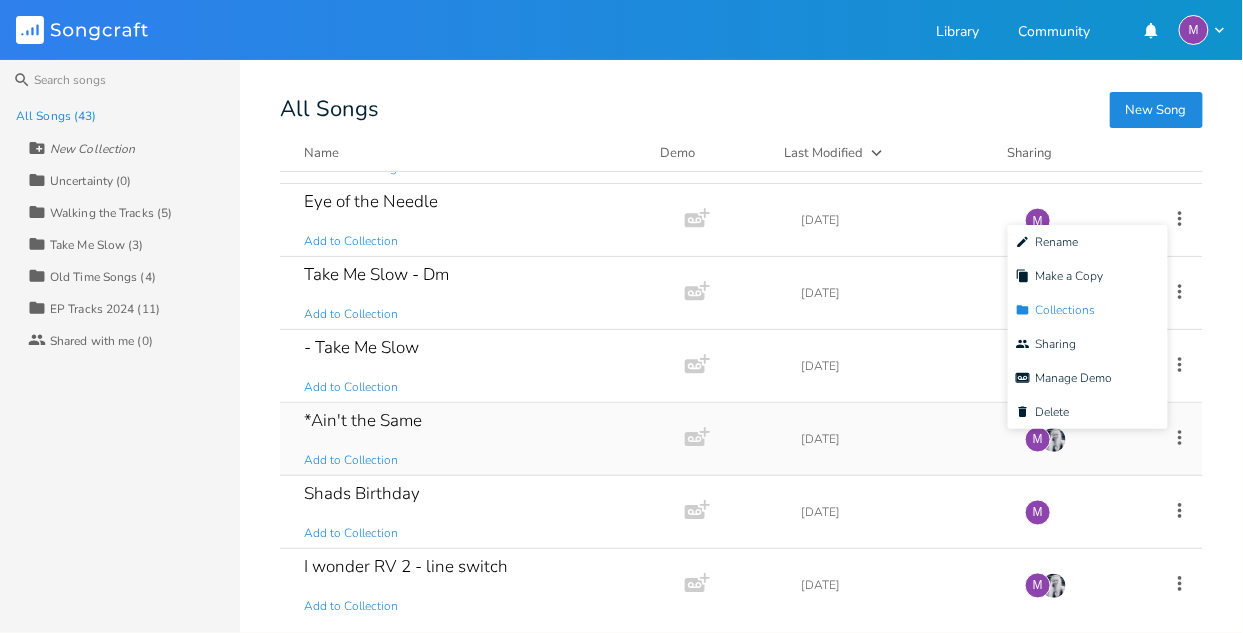 click on "Collection Collections" at bounding box center (1056, 310) 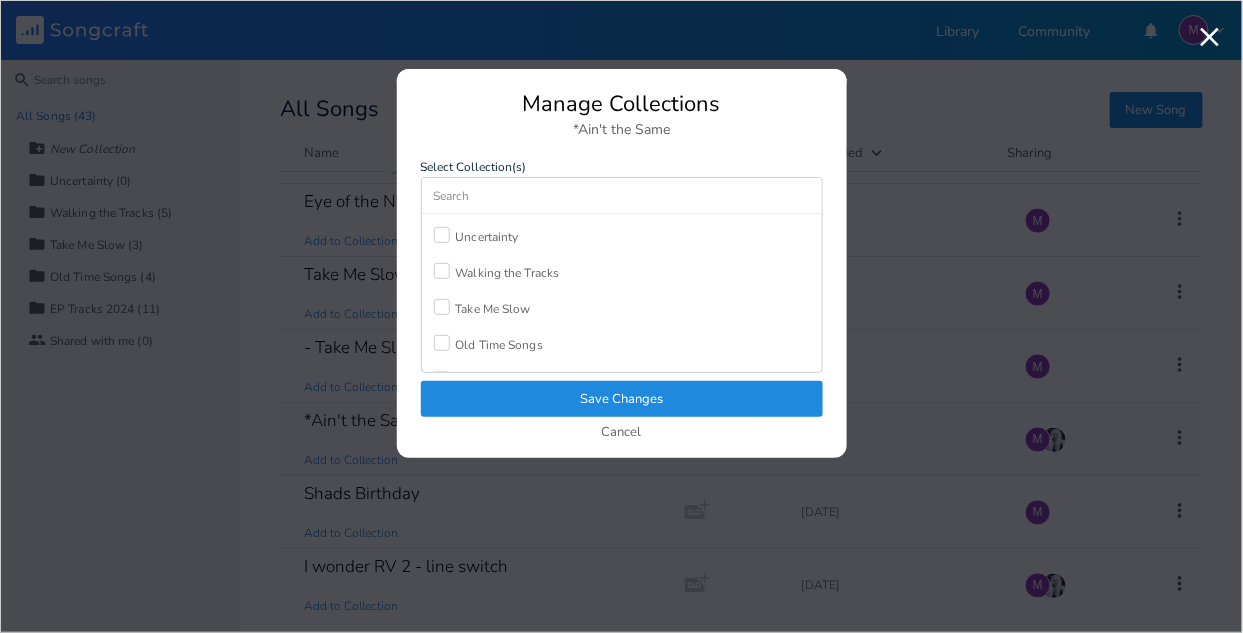 scroll, scrollTop: 52, scrollLeft: 0, axis: vertical 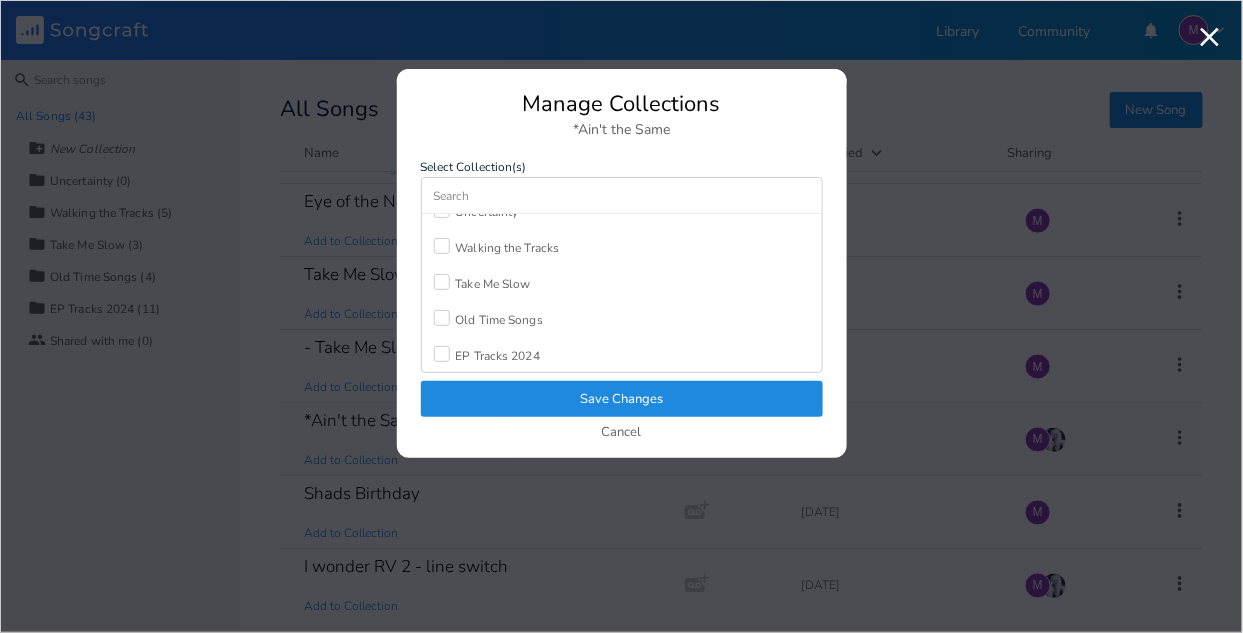 click at bounding box center [442, 318] 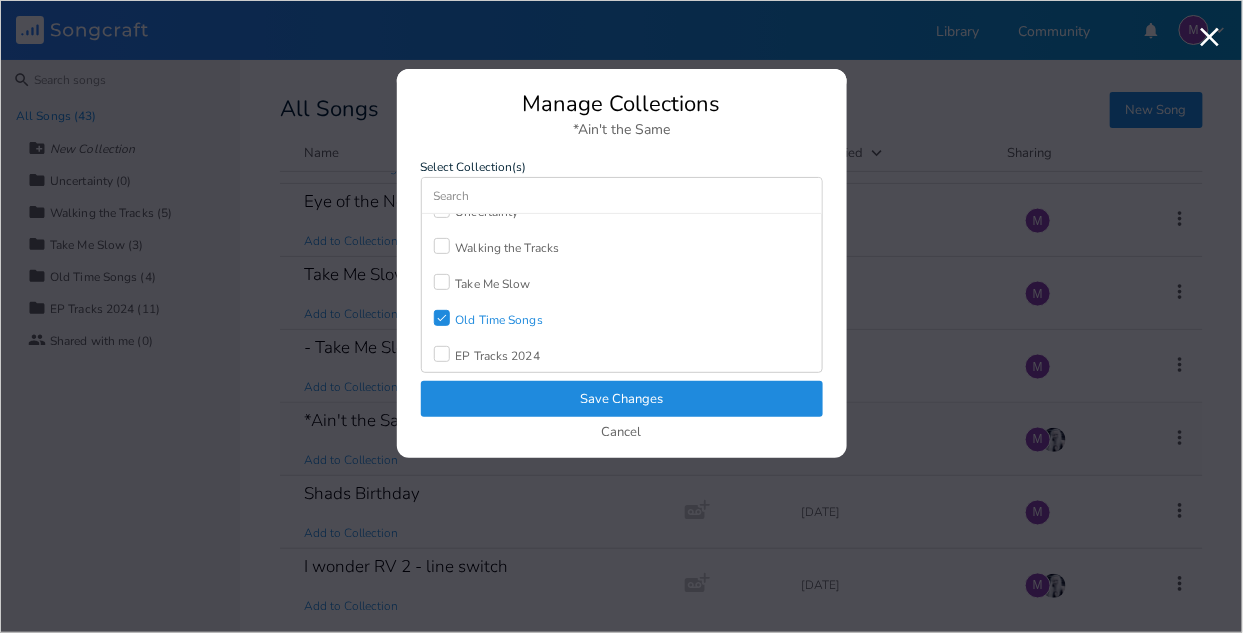 click on "Save Changes" at bounding box center [622, 399] 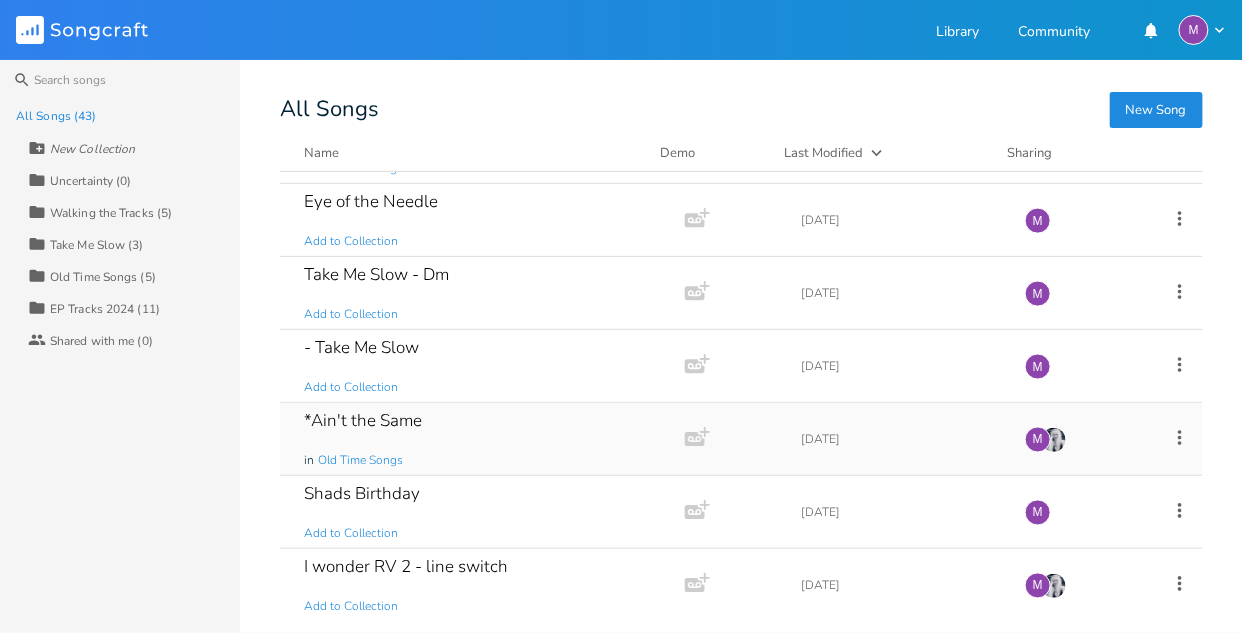 click on "All Songs (43)" at bounding box center (56, 116) 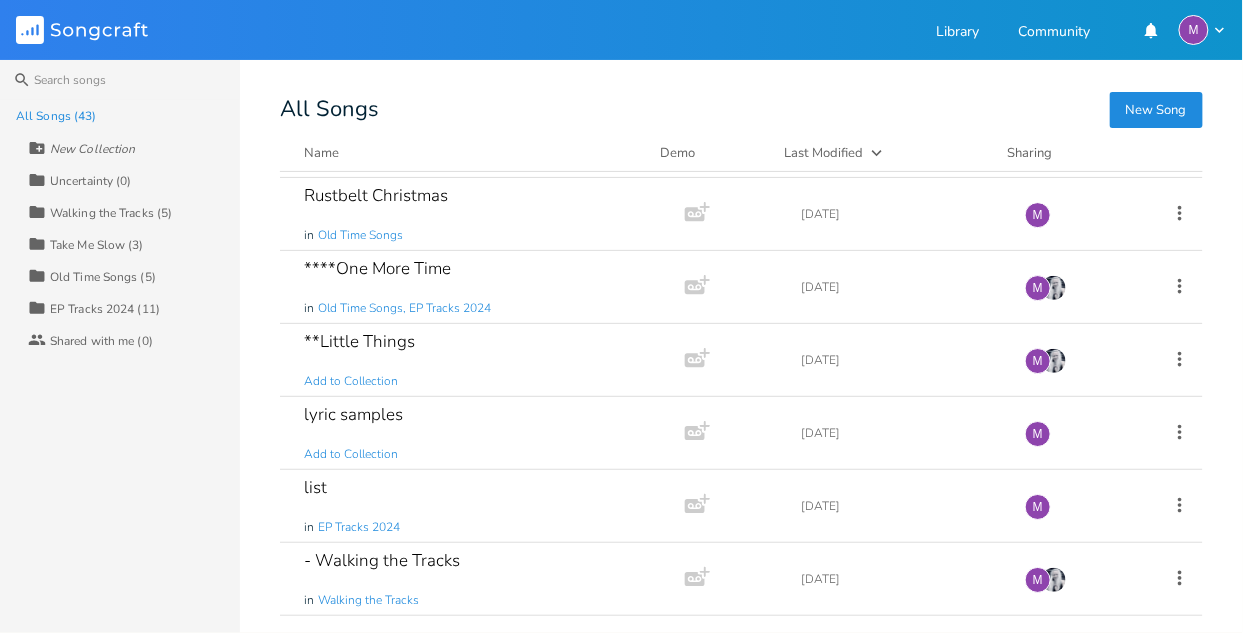 scroll, scrollTop: 1674, scrollLeft: 0, axis: vertical 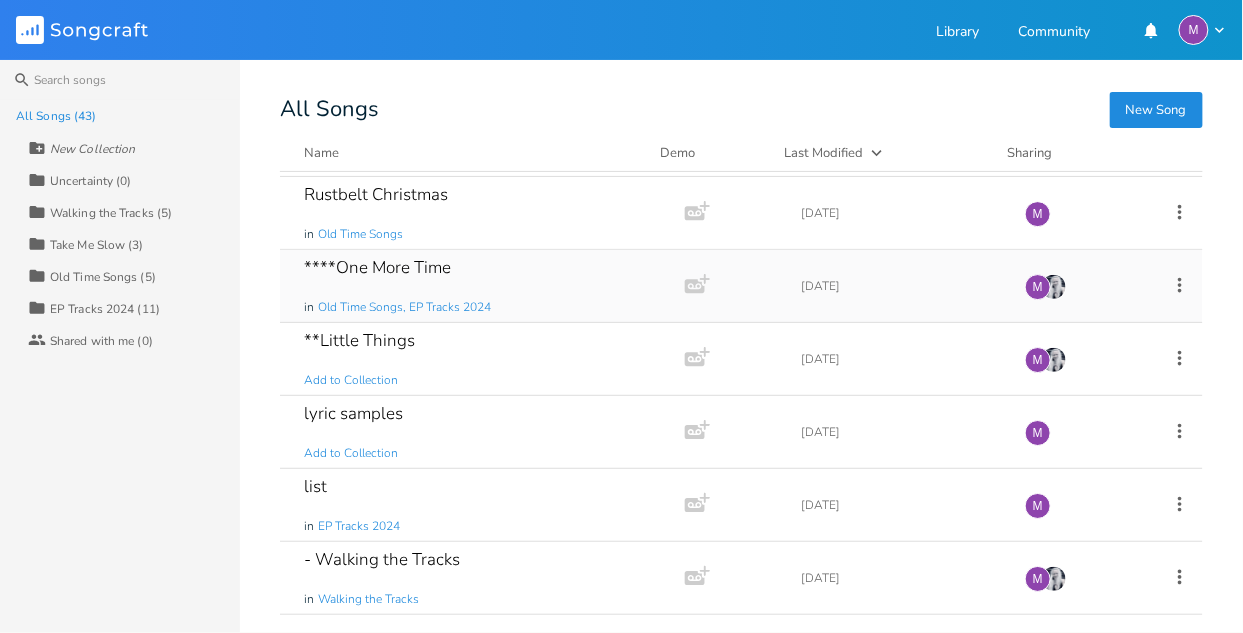 click on "****One More Time in Old Time Songs, EP Tracks 2024 Add Demo [DATE] M" at bounding box center (741, 286) 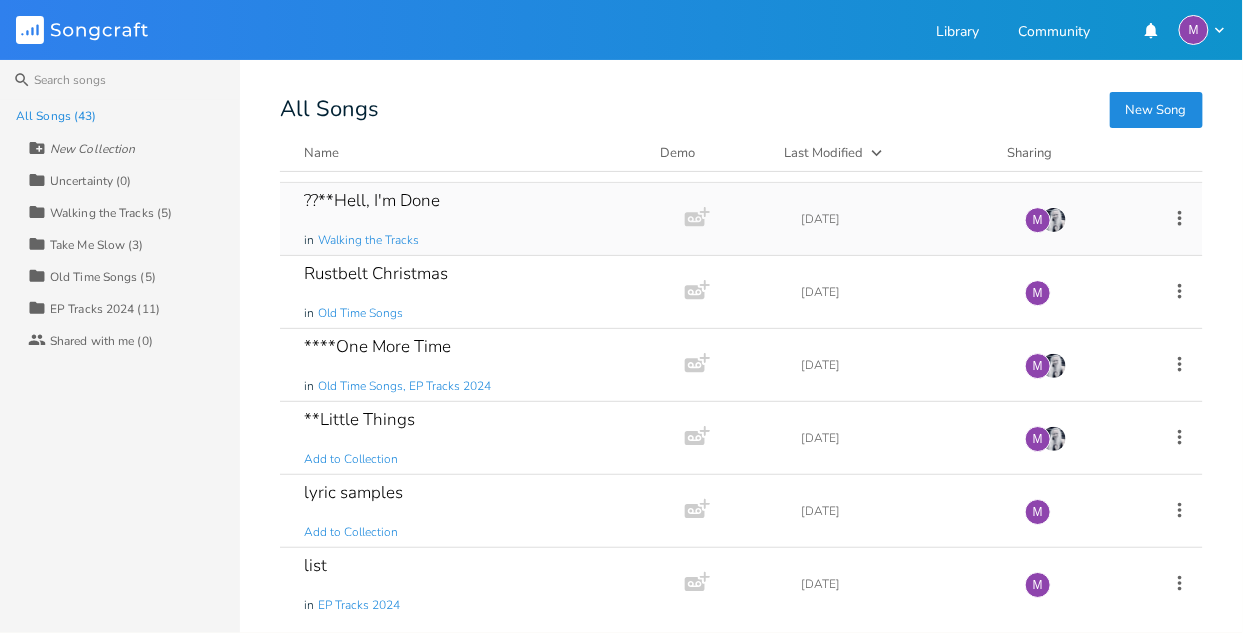 scroll, scrollTop: 1606, scrollLeft: 0, axis: vertical 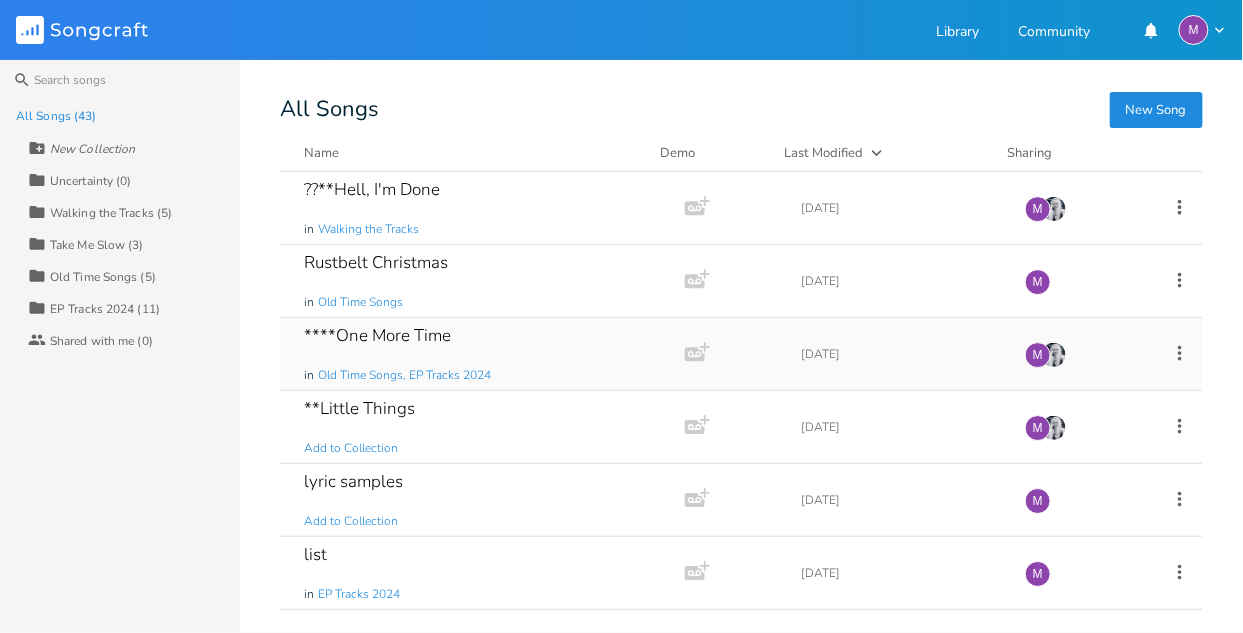 click 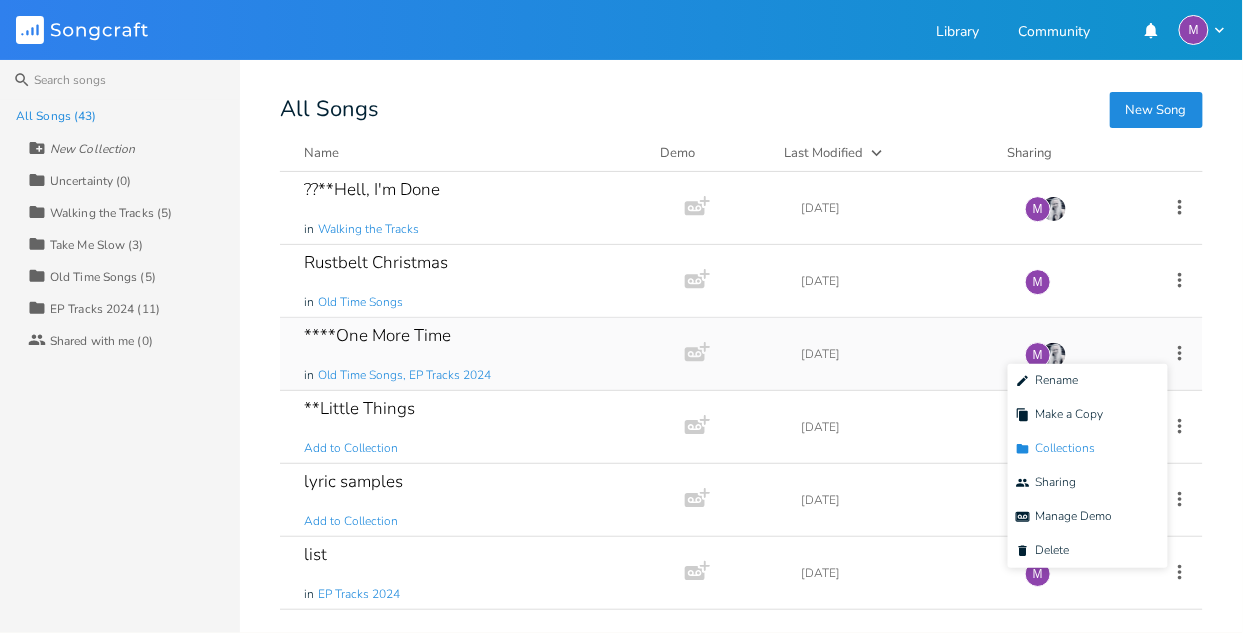 click on "Collection Collections" at bounding box center [1056, 449] 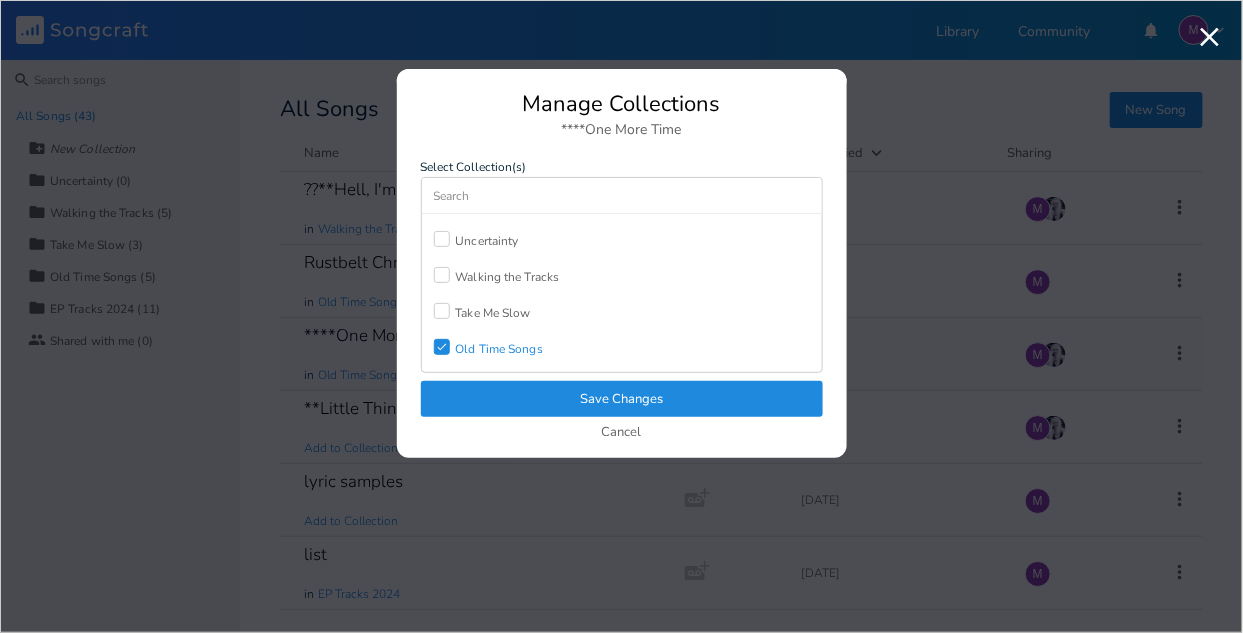 scroll, scrollTop: 52, scrollLeft: 0, axis: vertical 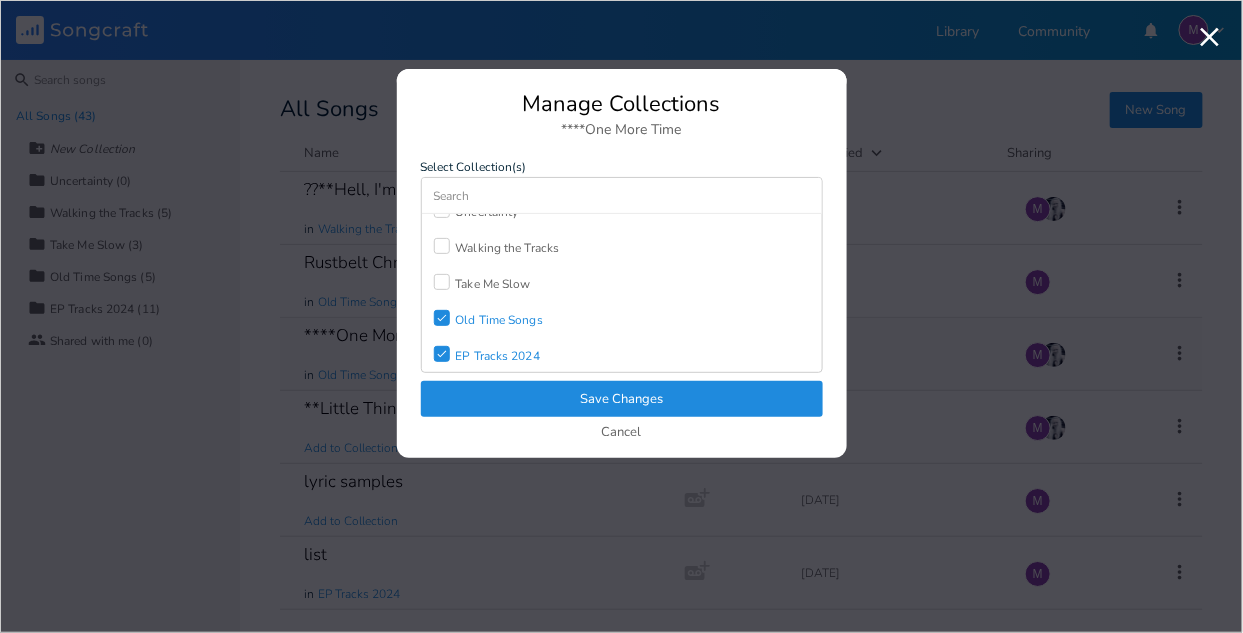 click on "Save Changes" at bounding box center [622, 399] 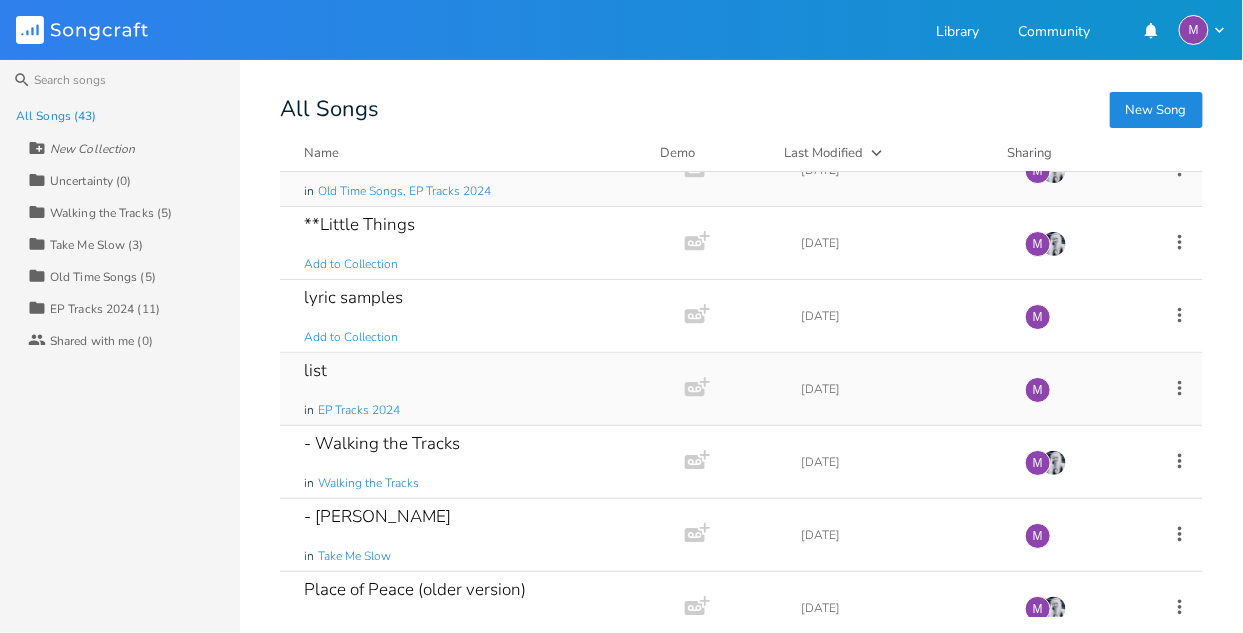 scroll, scrollTop: 1776, scrollLeft: 0, axis: vertical 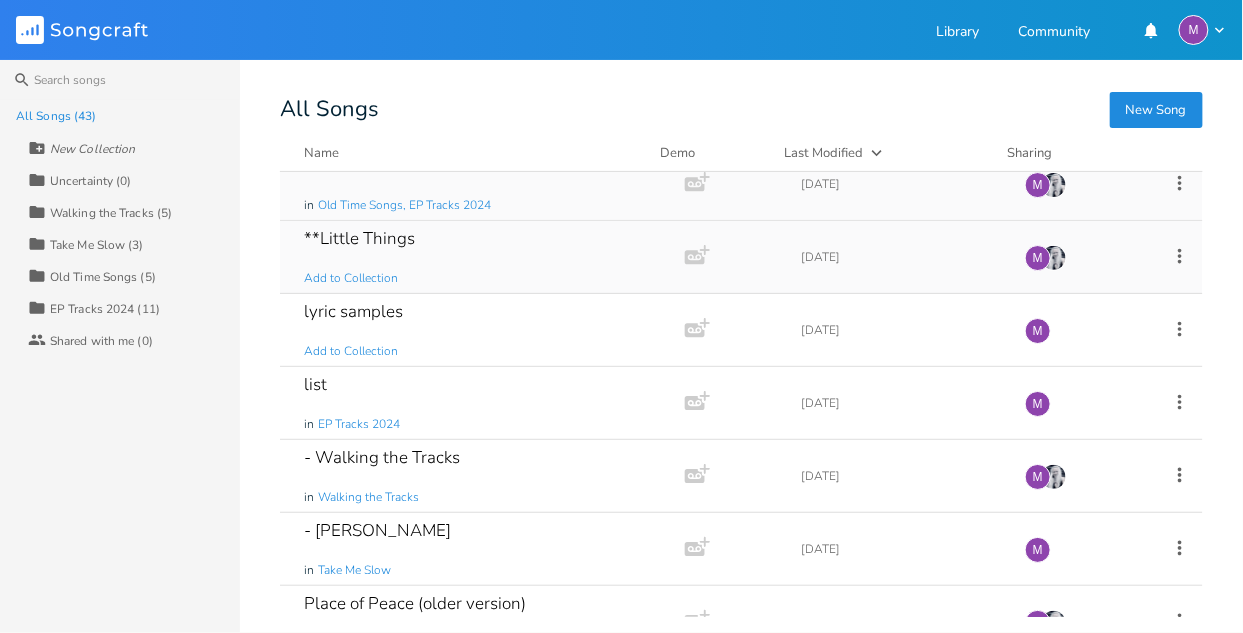 click on "**Little Things Add to Collection" at bounding box center [478, 257] 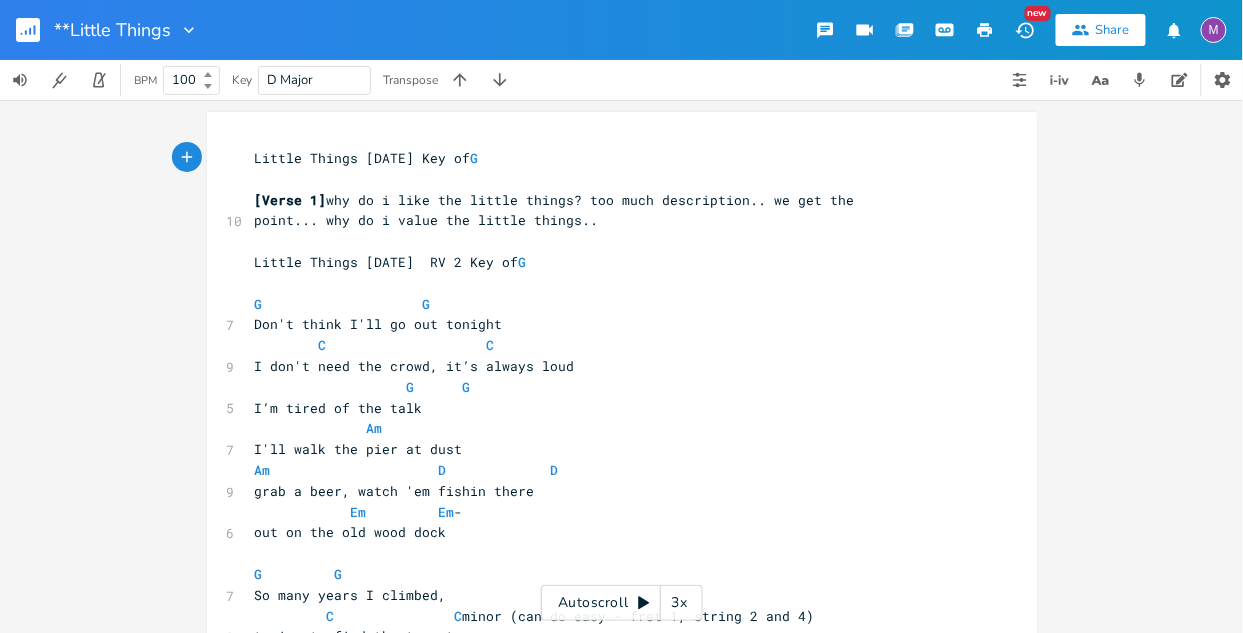 click 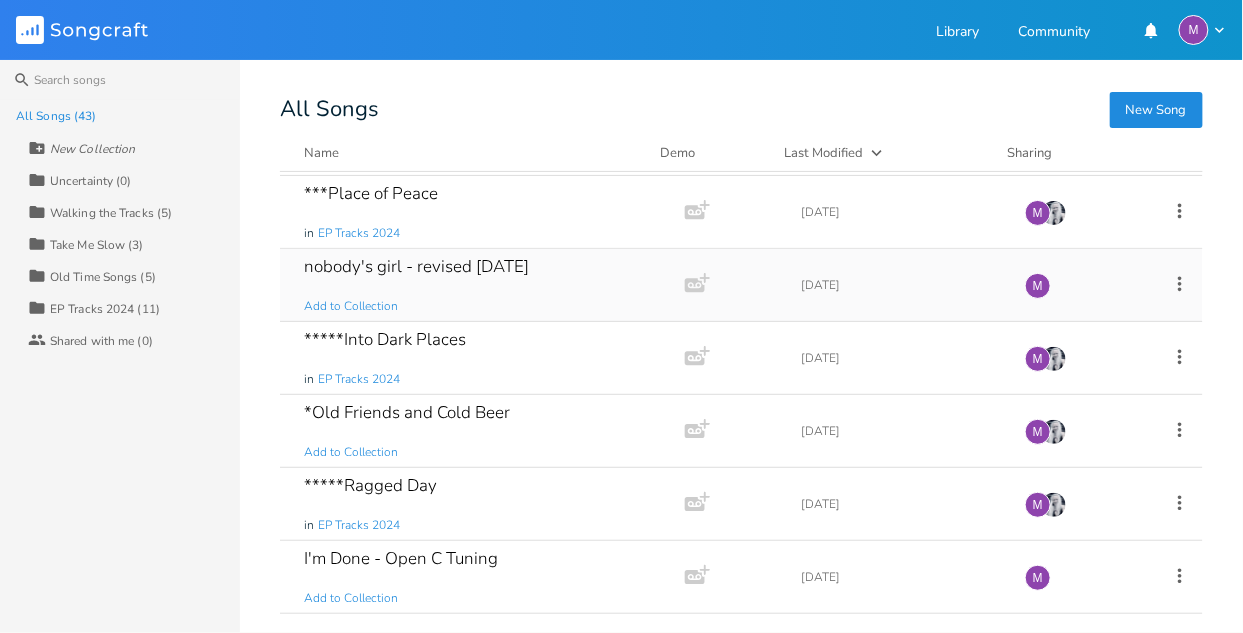 scroll, scrollTop: 145, scrollLeft: 0, axis: vertical 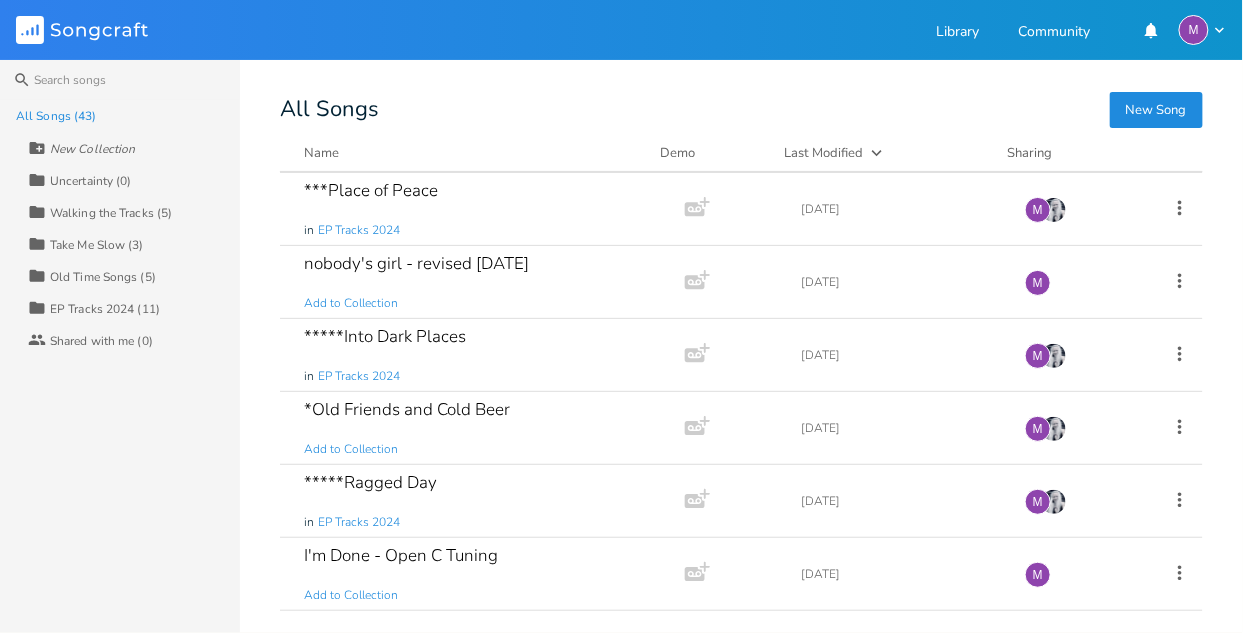 click on "Collection Walking the Tracks (5)" at bounding box center [134, 212] 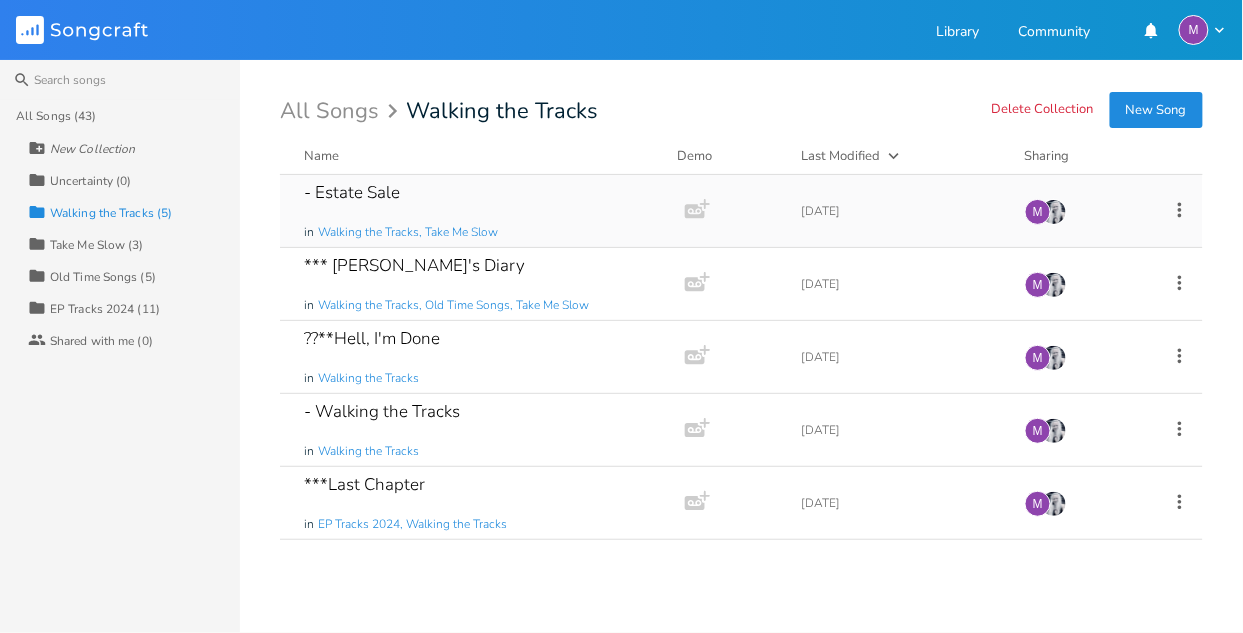 click 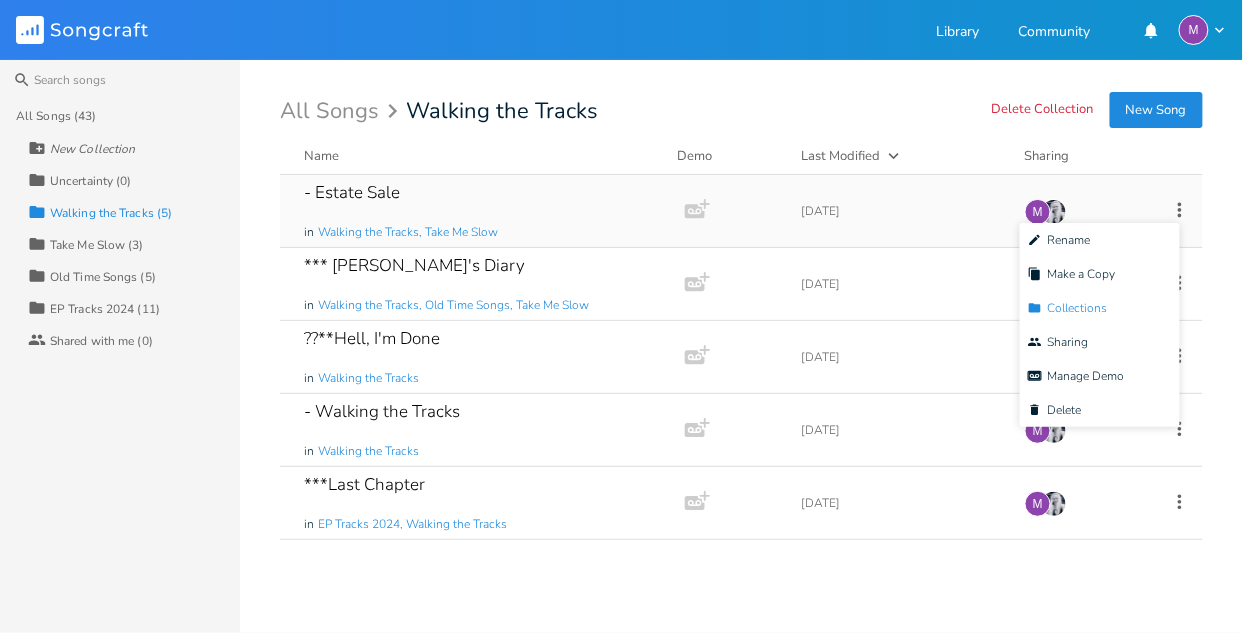 click on "Collection Collections" at bounding box center (1068, 308) 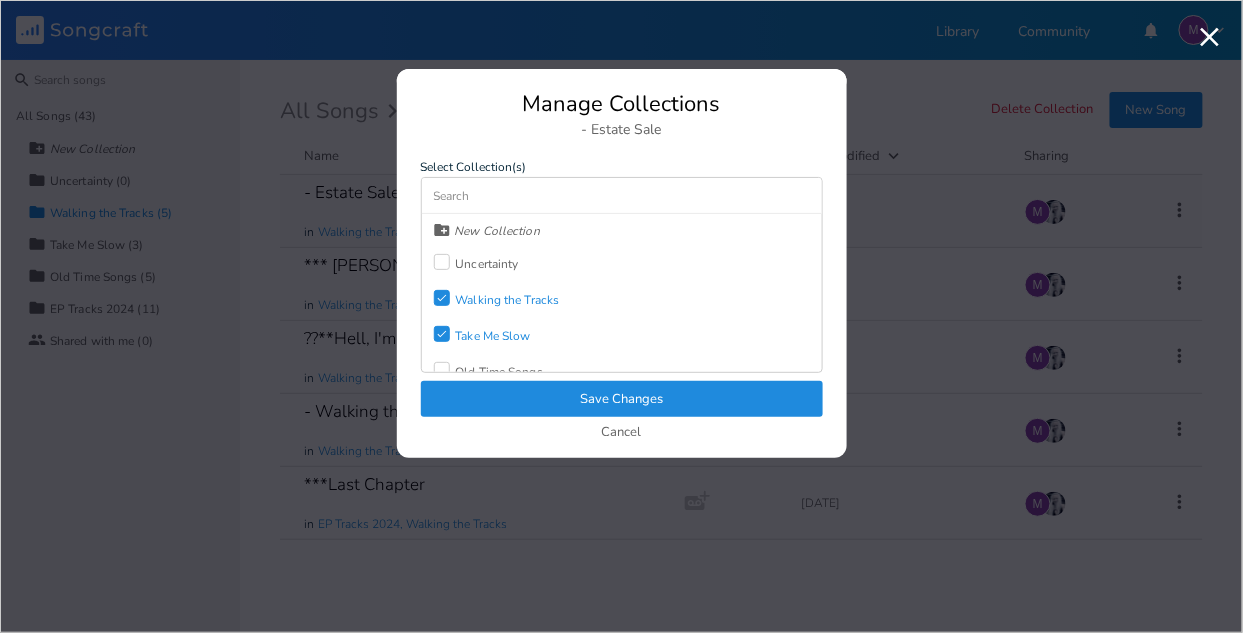 click on "Check" 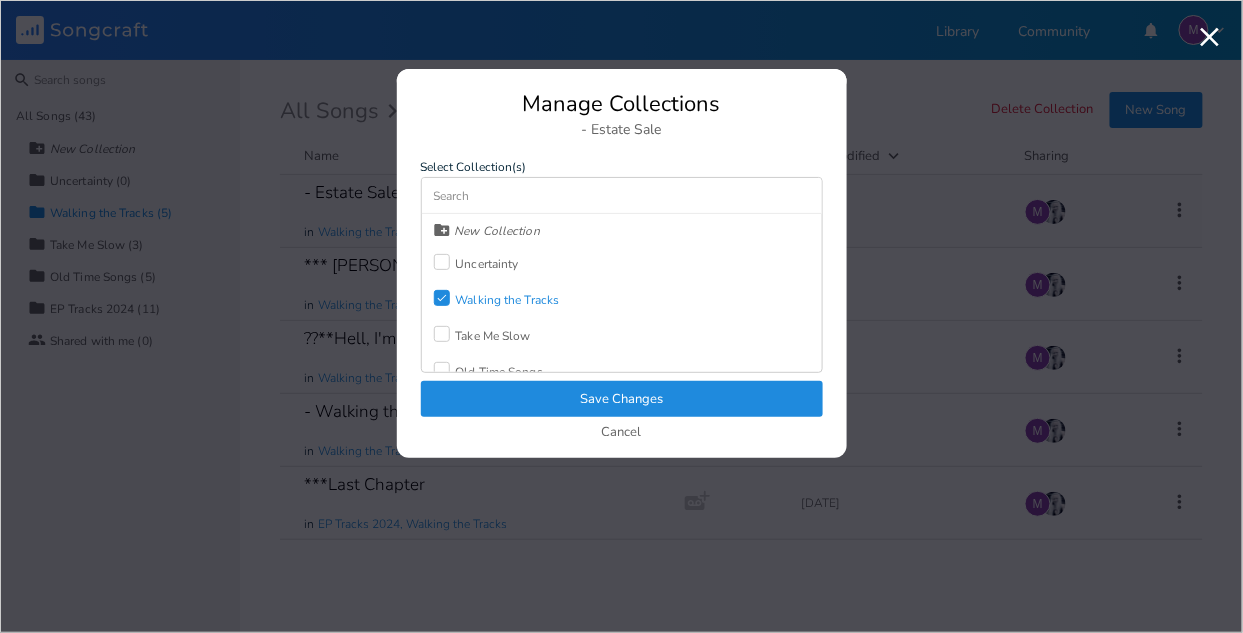 click on "Check" at bounding box center (442, 298) 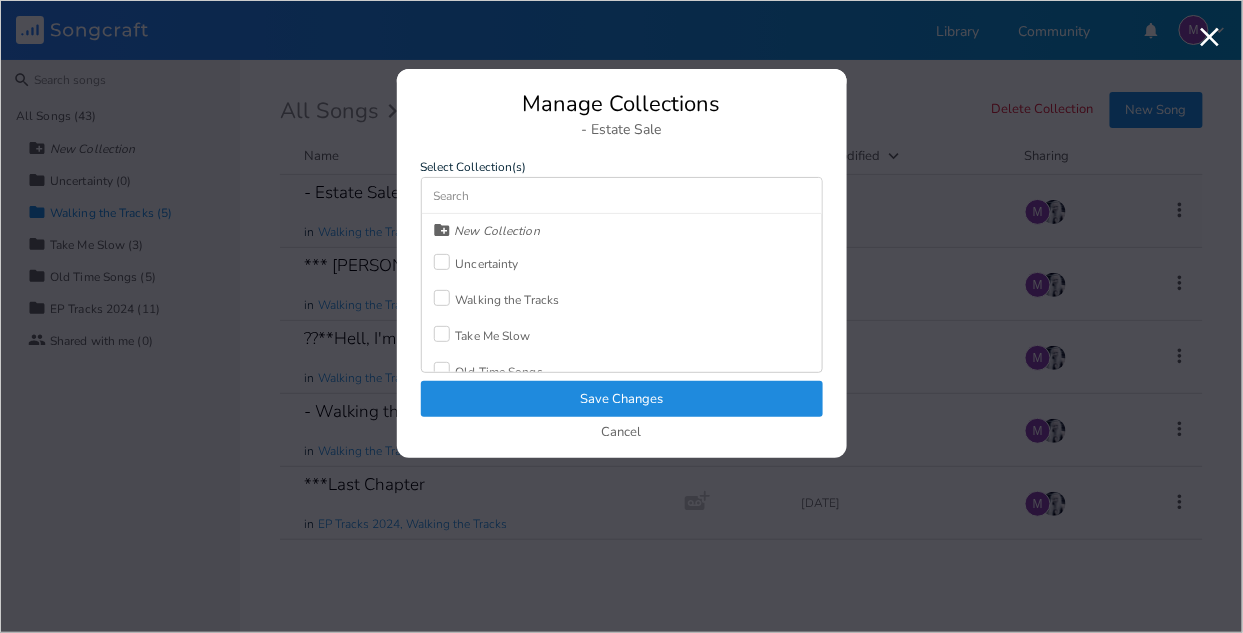 click on "Save Changes" at bounding box center (622, 399) 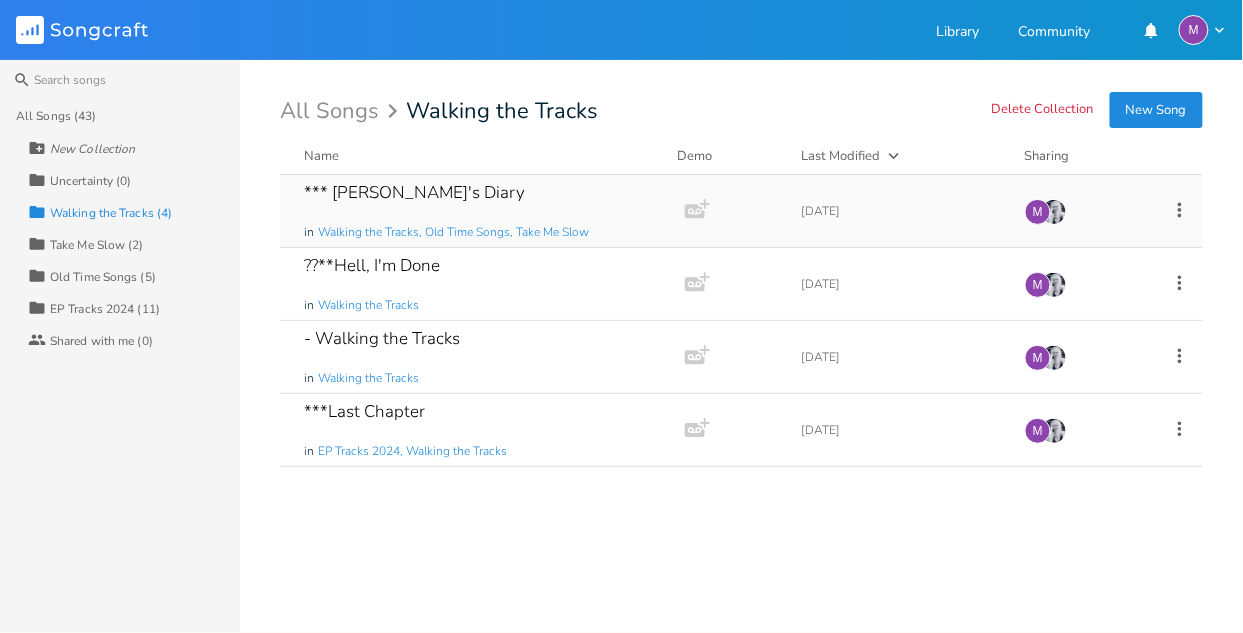 click 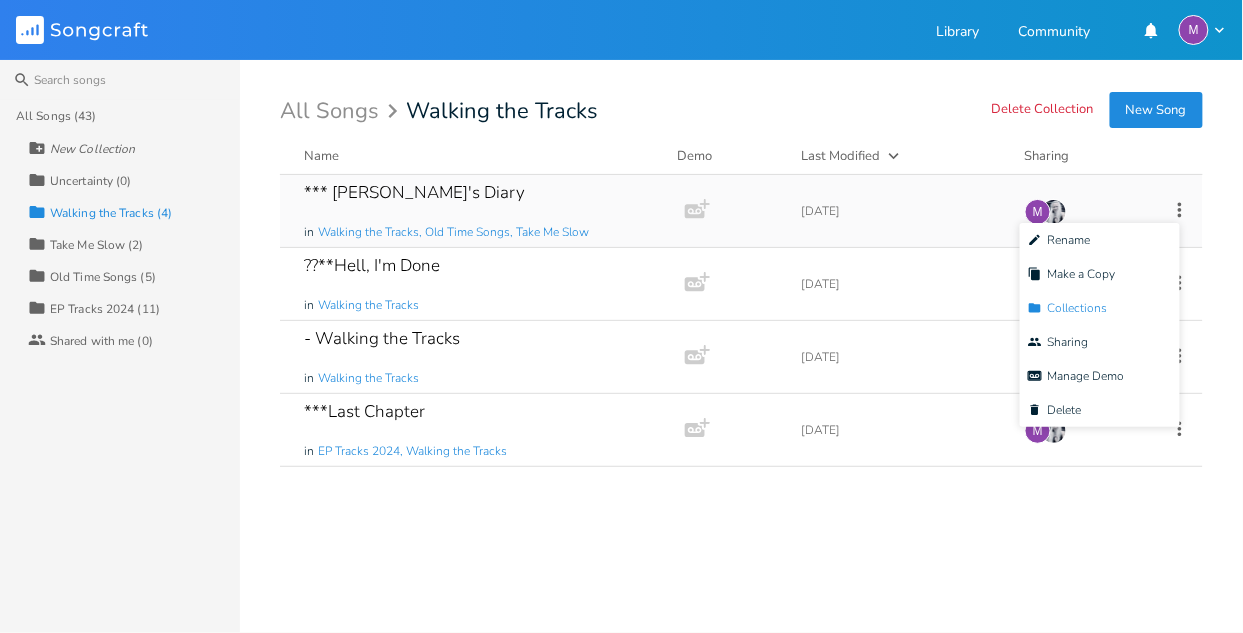 click on "Collection Collections" at bounding box center [1100, 308] 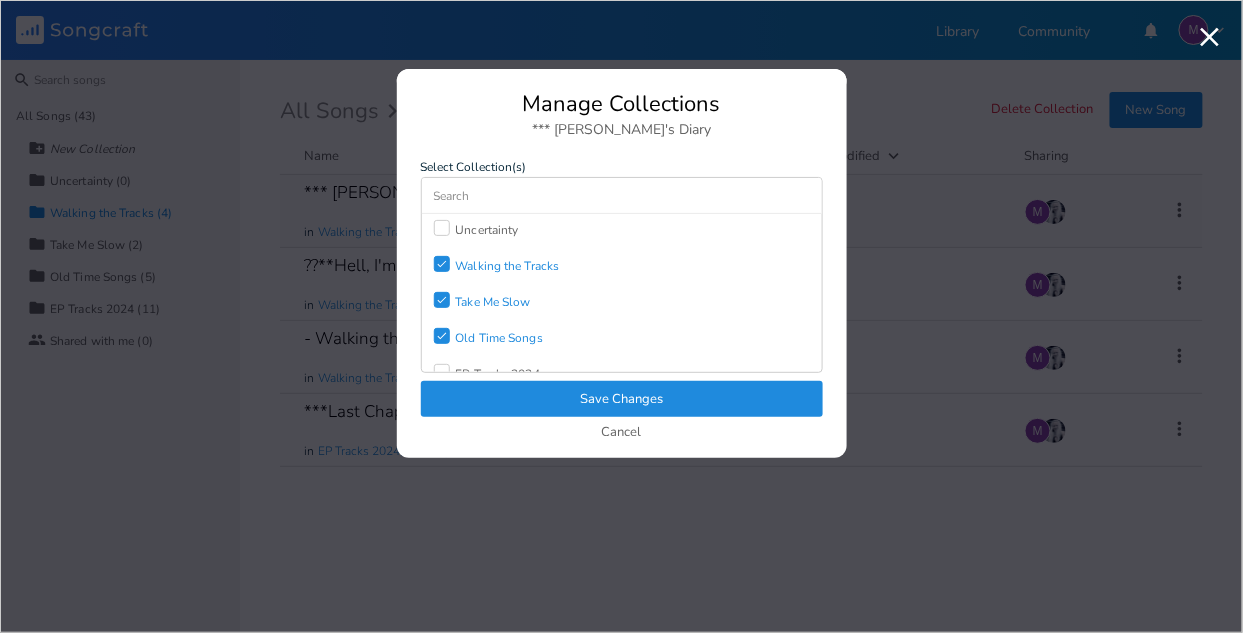 scroll, scrollTop: 52, scrollLeft: 0, axis: vertical 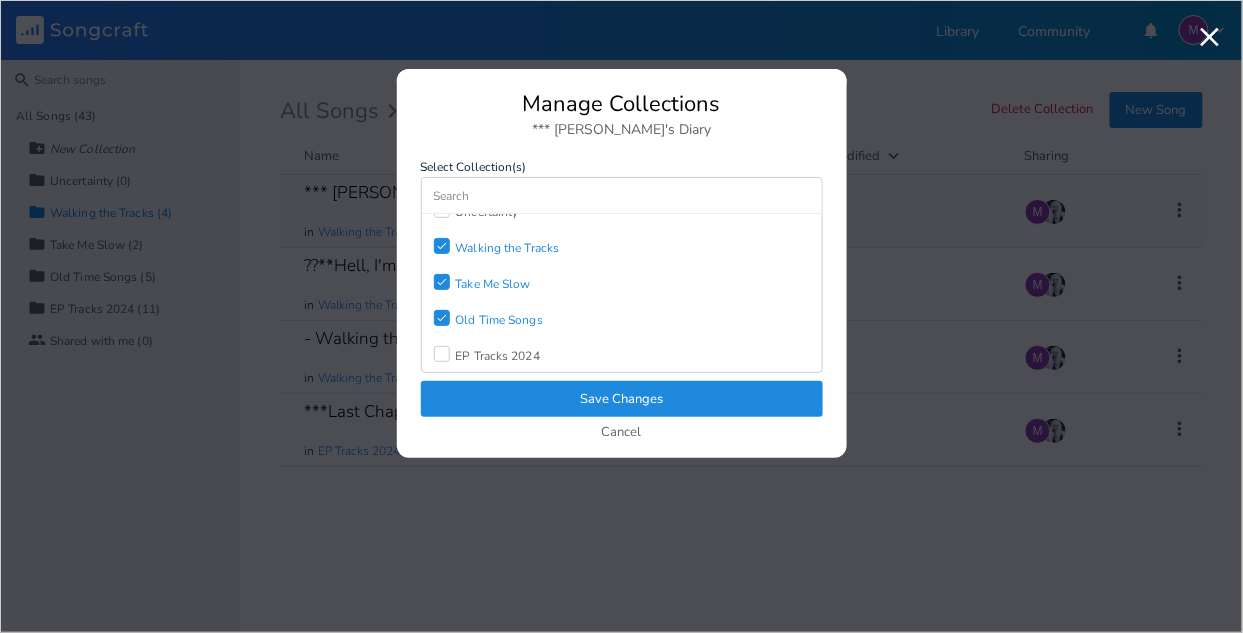 click on "Check" 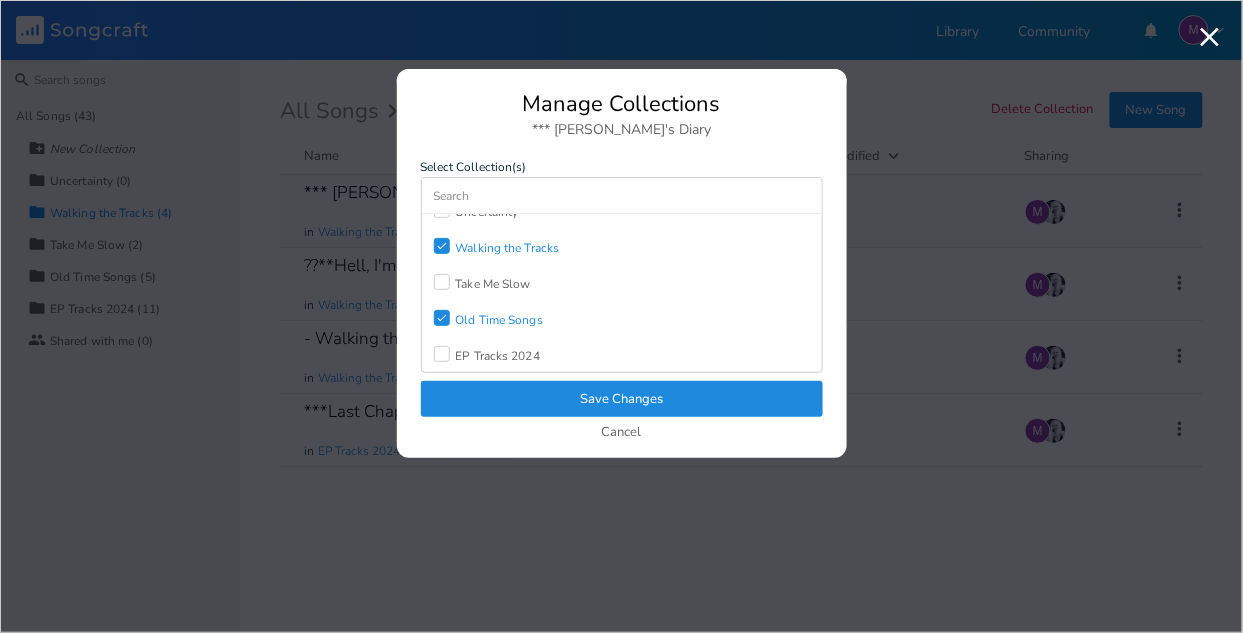 click on "Check" 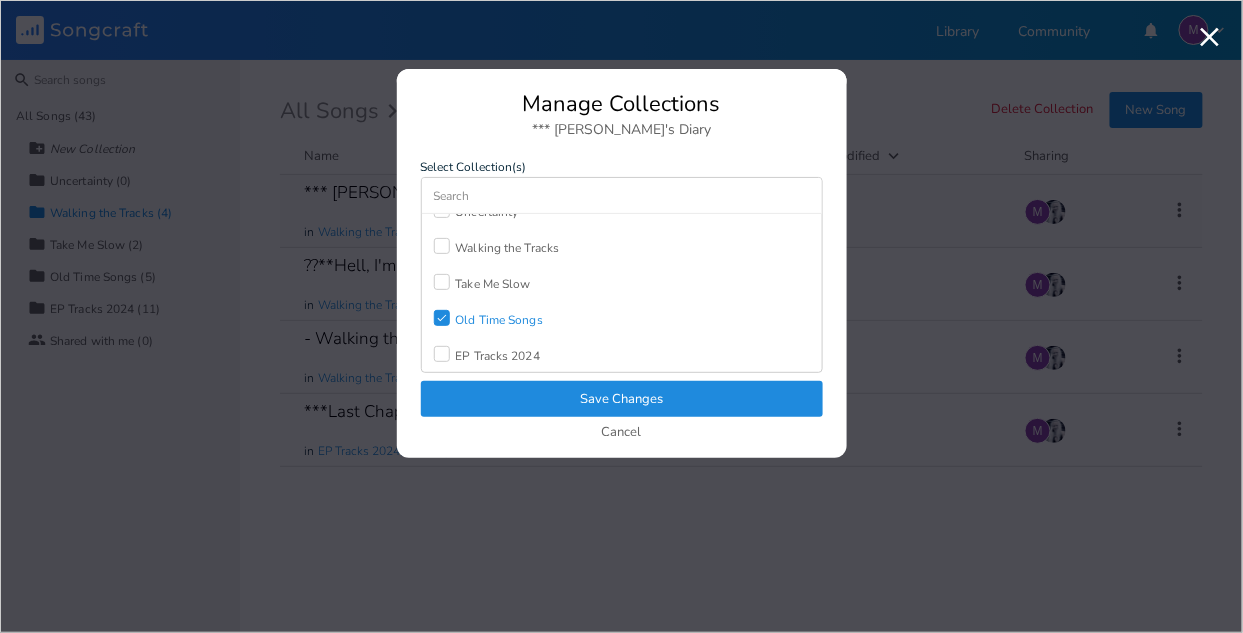 click on "Save Changes" at bounding box center [622, 399] 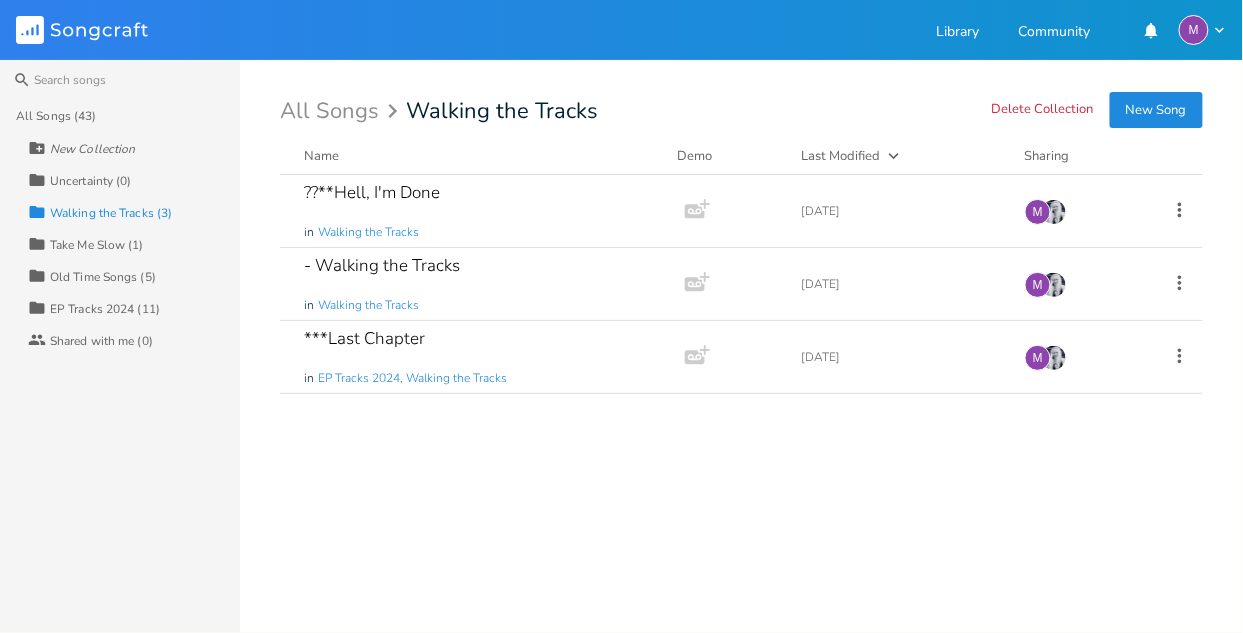 click on "Take Me Slow (1)" at bounding box center [97, 245] 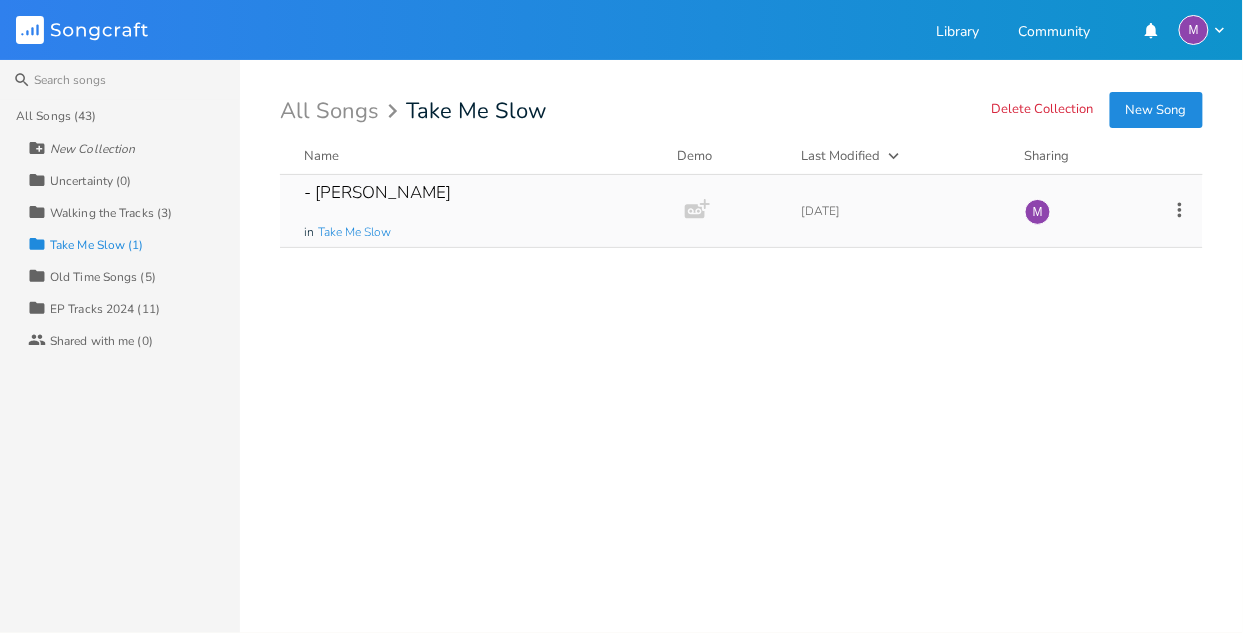 click on "- [PERSON_NAME]" at bounding box center [377, 192] 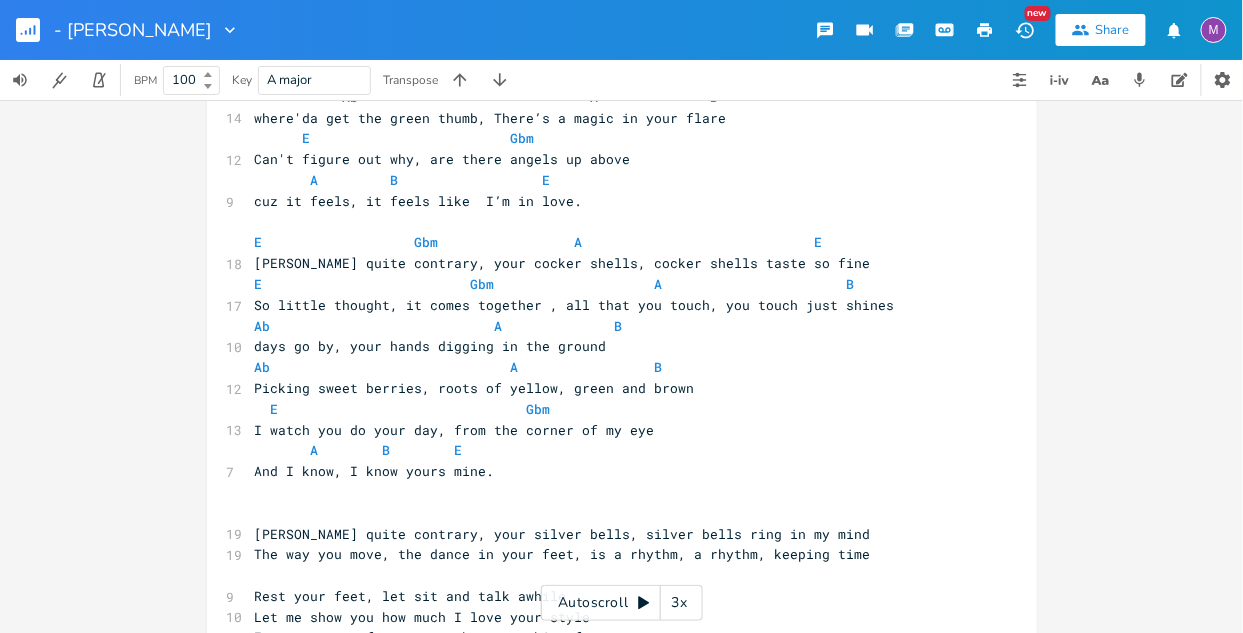 scroll, scrollTop: 0, scrollLeft: 0, axis: both 